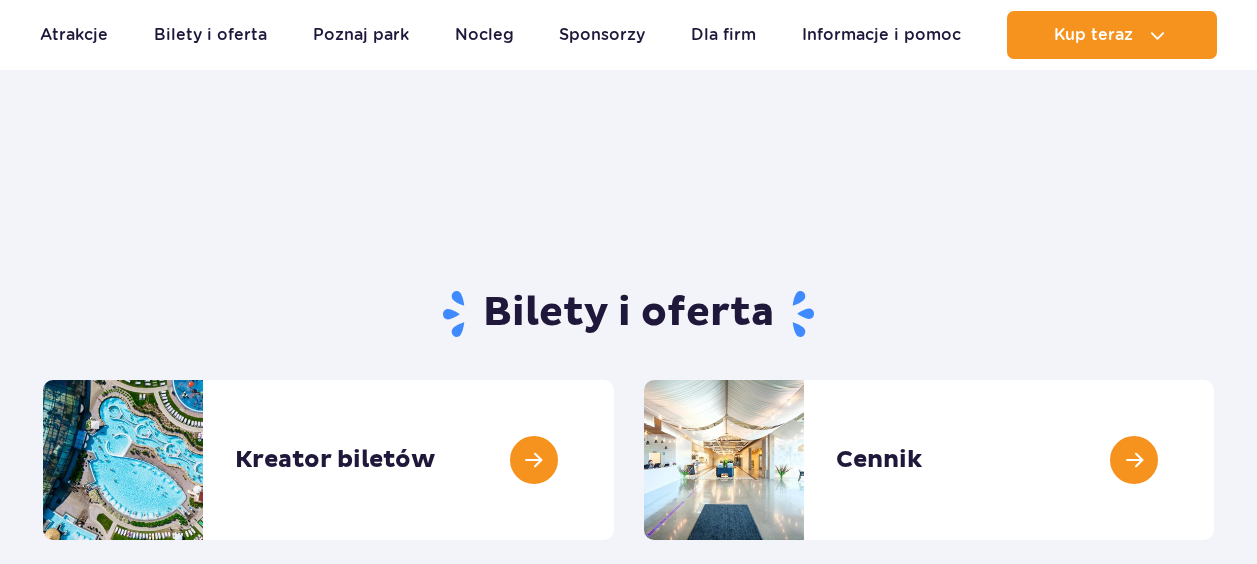 scroll, scrollTop: 200, scrollLeft: 0, axis: vertical 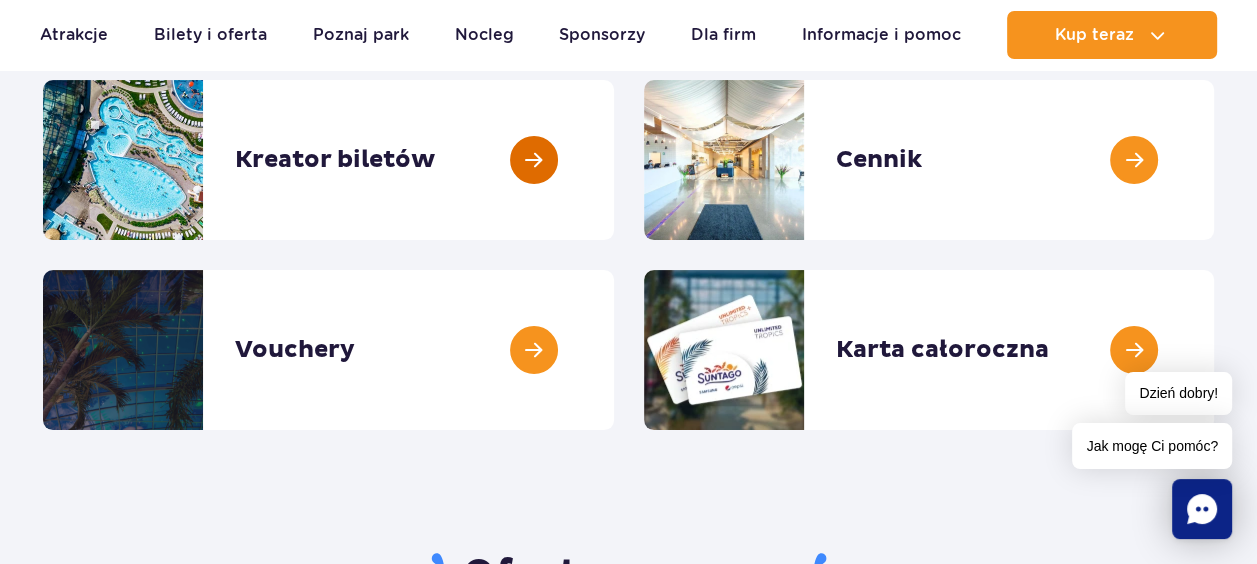click at bounding box center (614, 160) 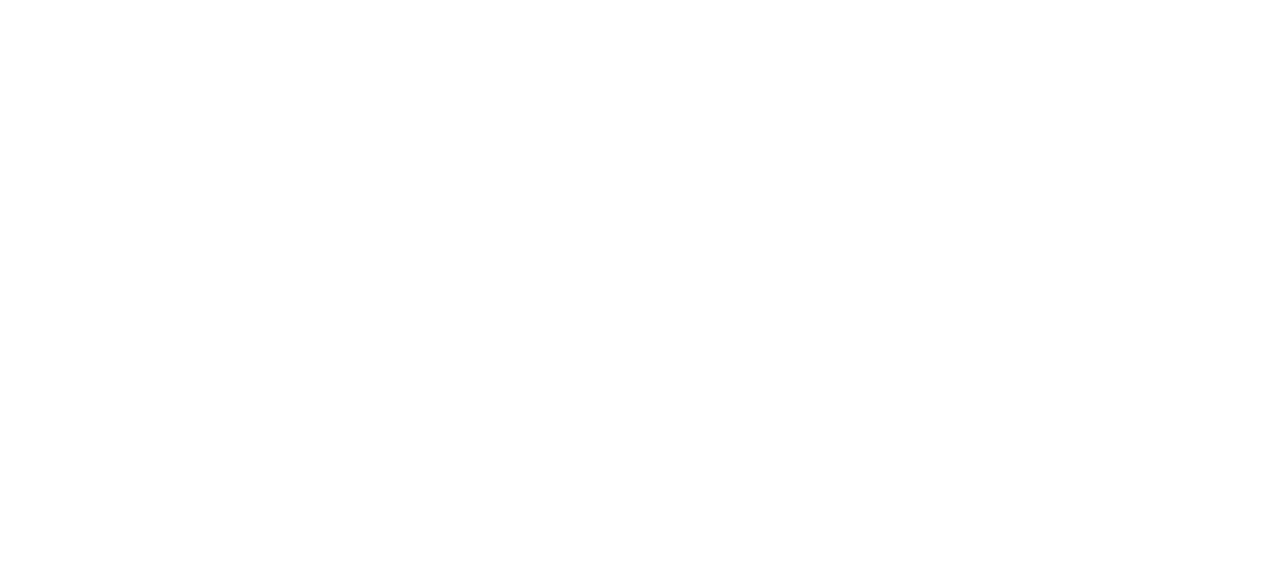 scroll, scrollTop: 0, scrollLeft: 0, axis: both 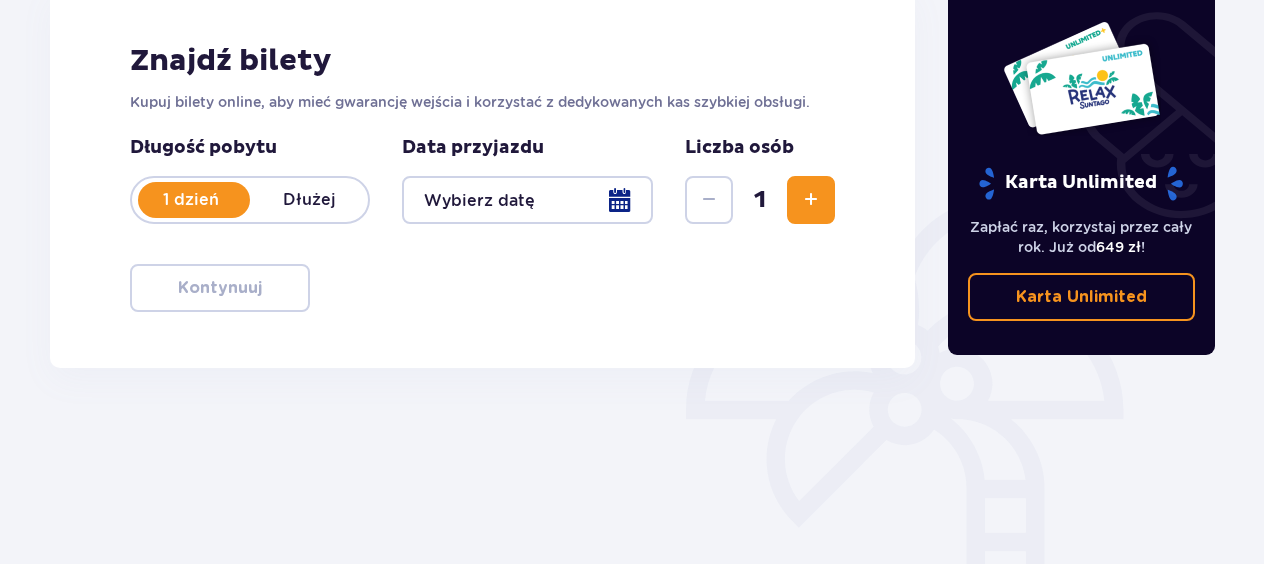 click at bounding box center (811, 200) 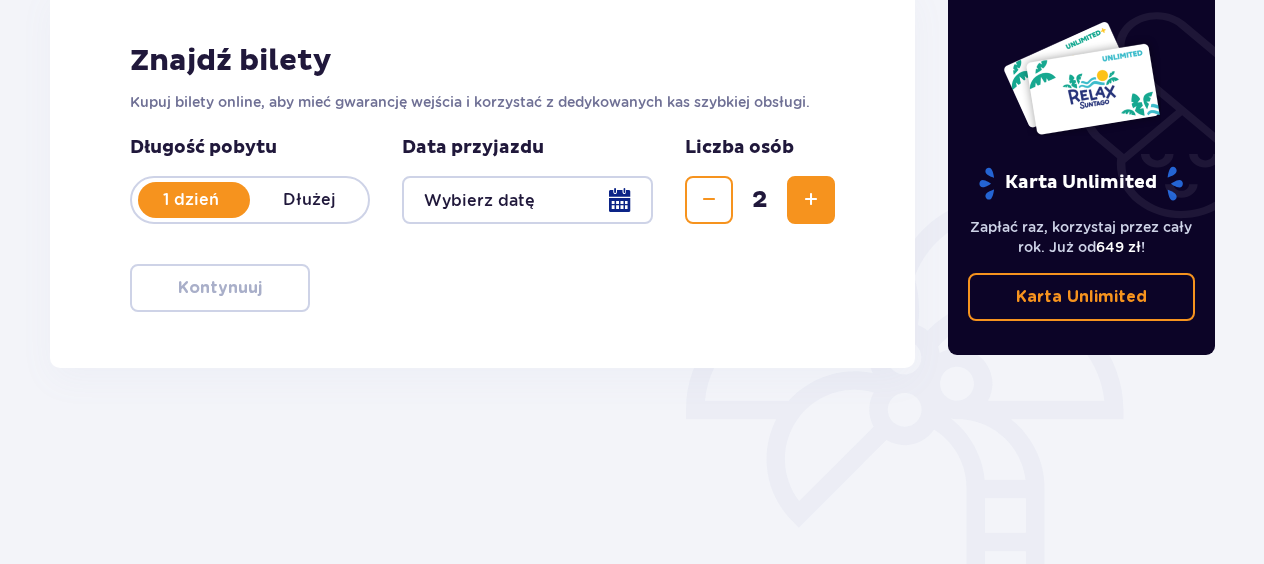 click at bounding box center (811, 200) 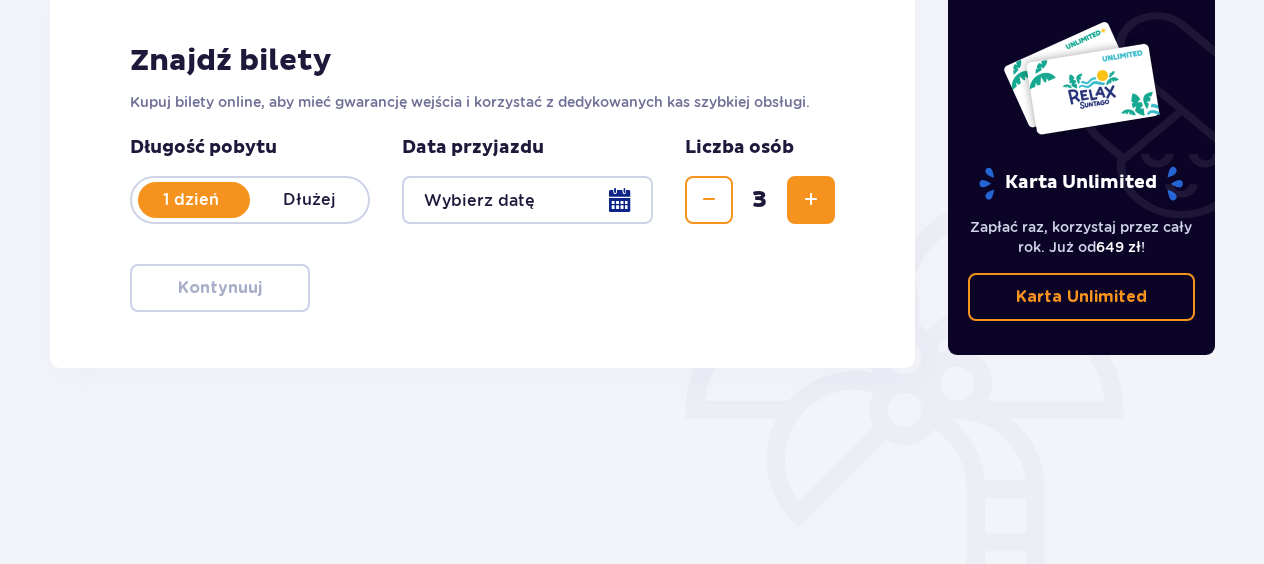 click at bounding box center (811, 200) 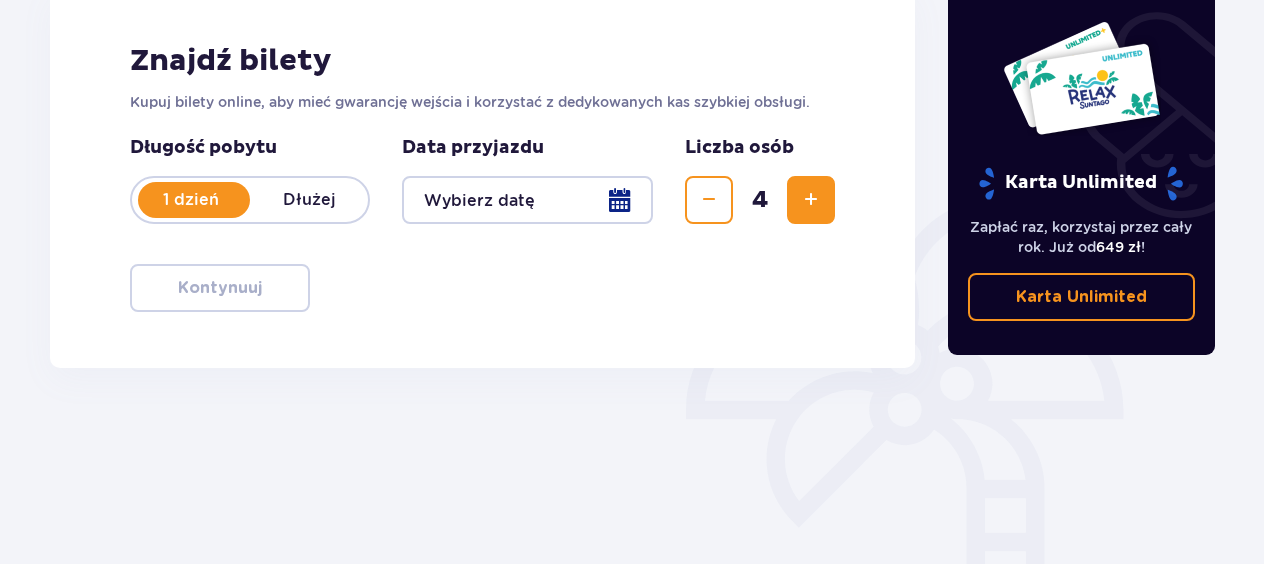 click at bounding box center (527, 200) 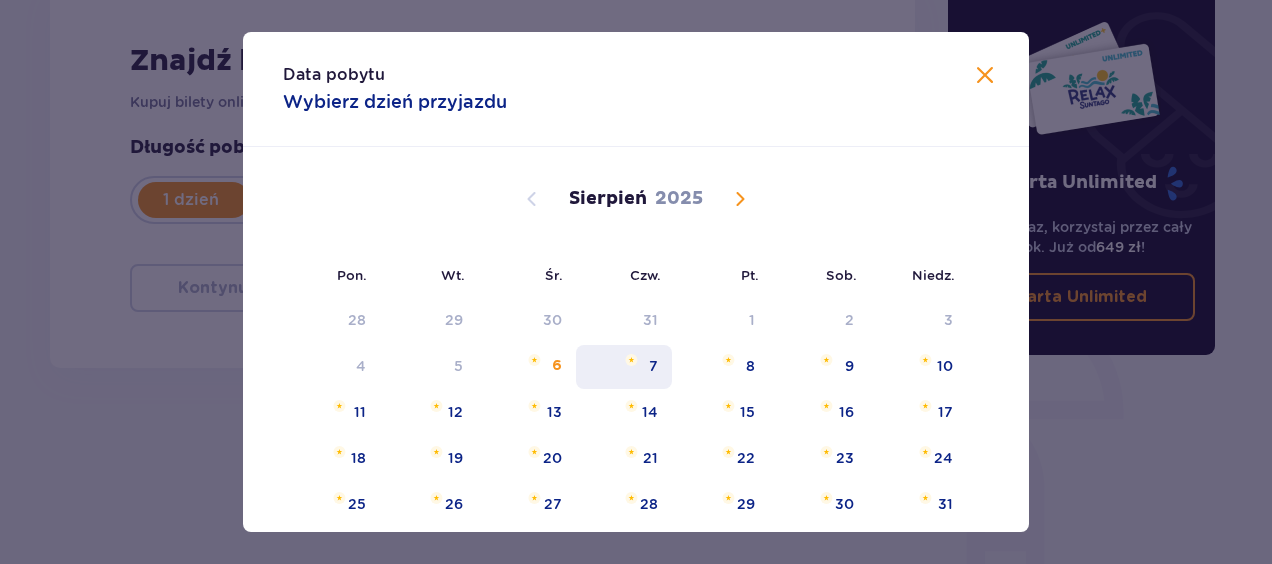 click on "7" at bounding box center (653, 366) 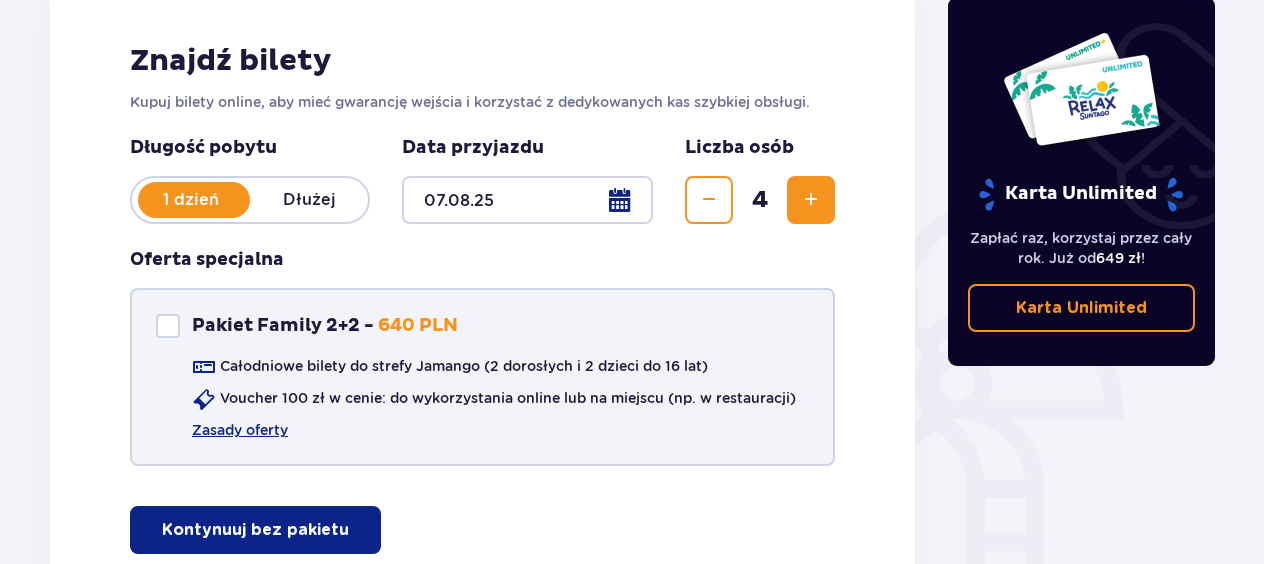 click at bounding box center [168, 326] 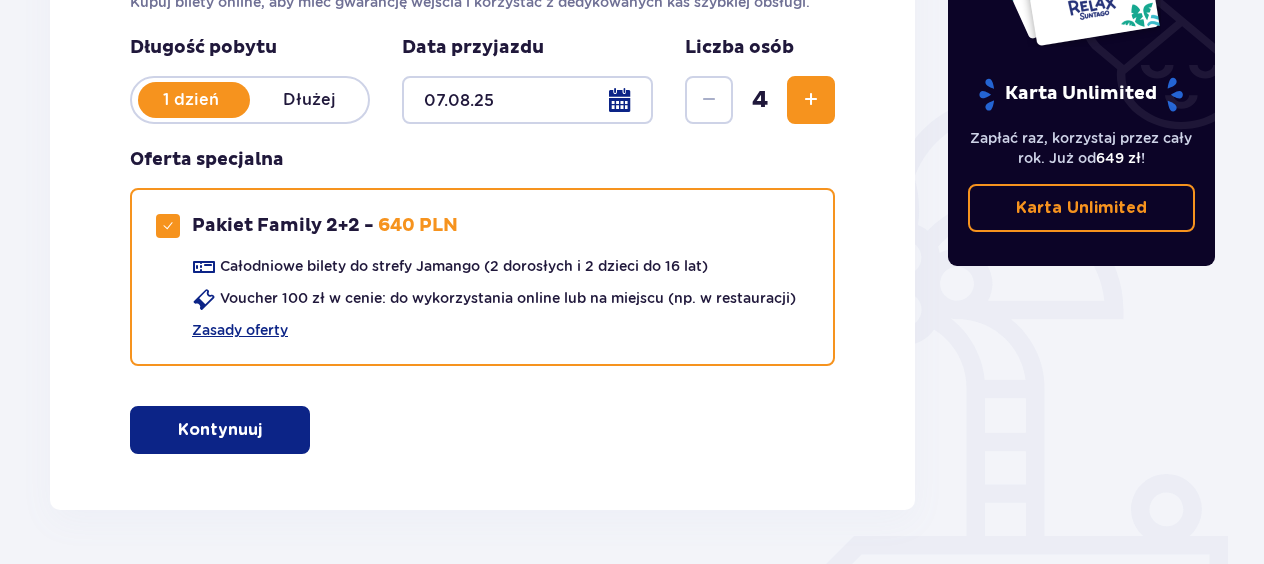 scroll, scrollTop: 300, scrollLeft: 0, axis: vertical 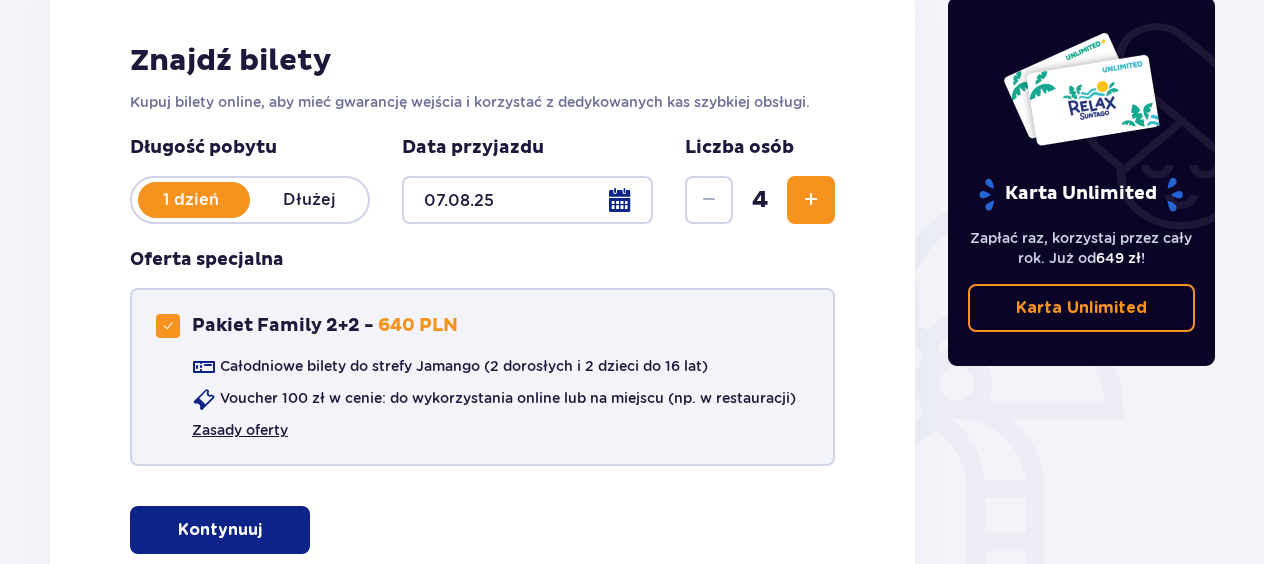 click on "Zasady oferty" at bounding box center [240, 430] 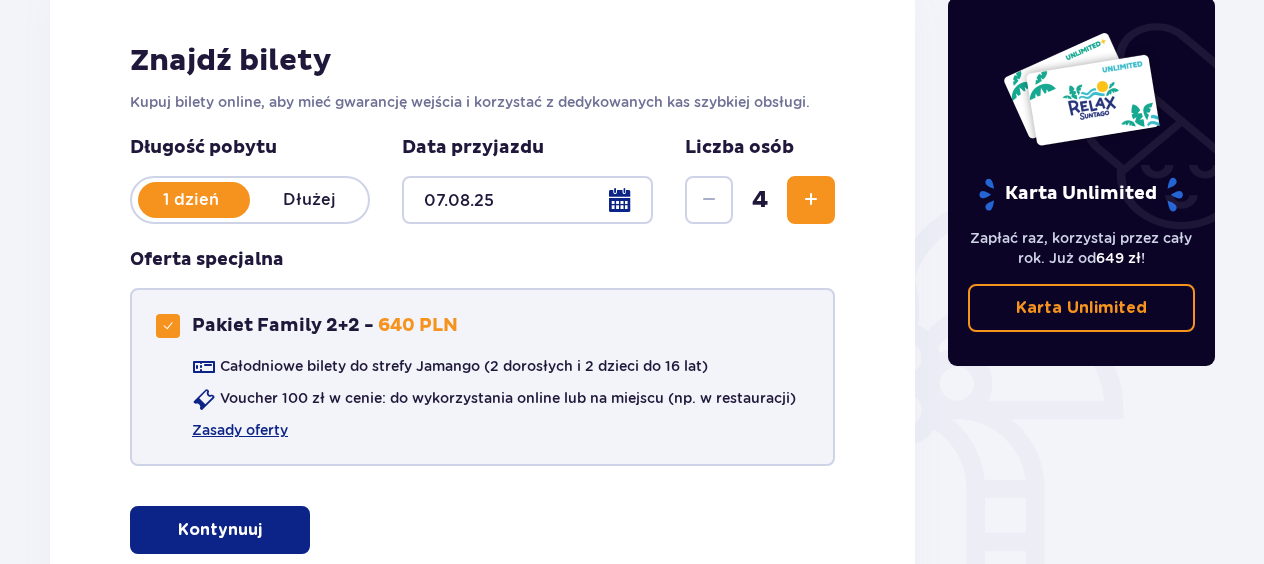 click at bounding box center (168, 326) 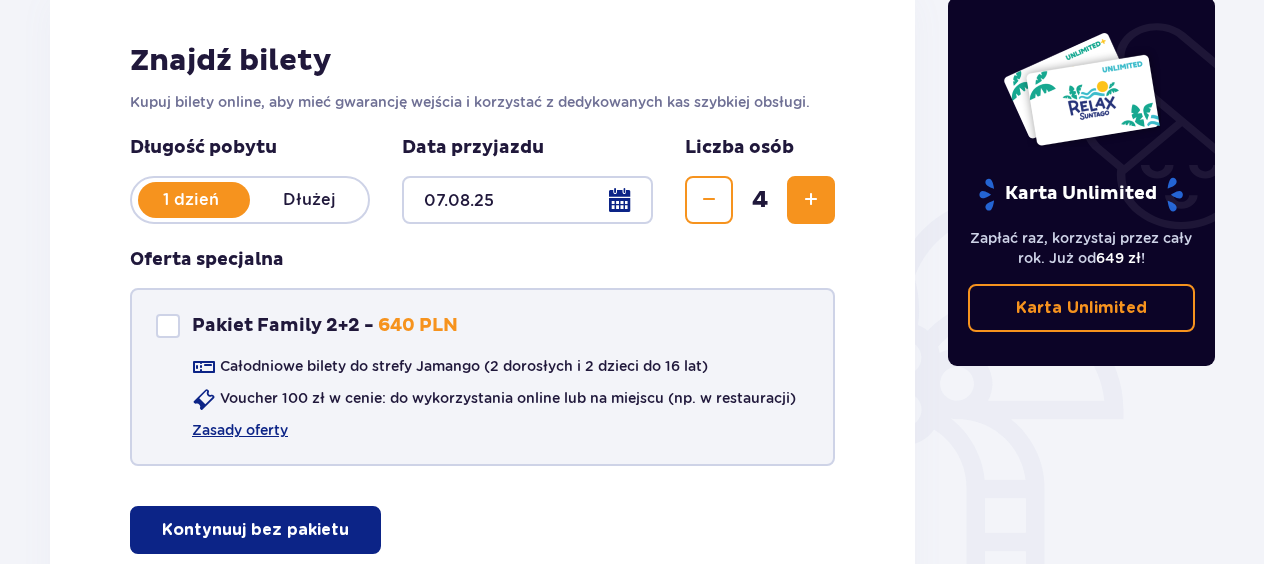 click on "Kontynuuj bez pakietu" at bounding box center [255, 530] 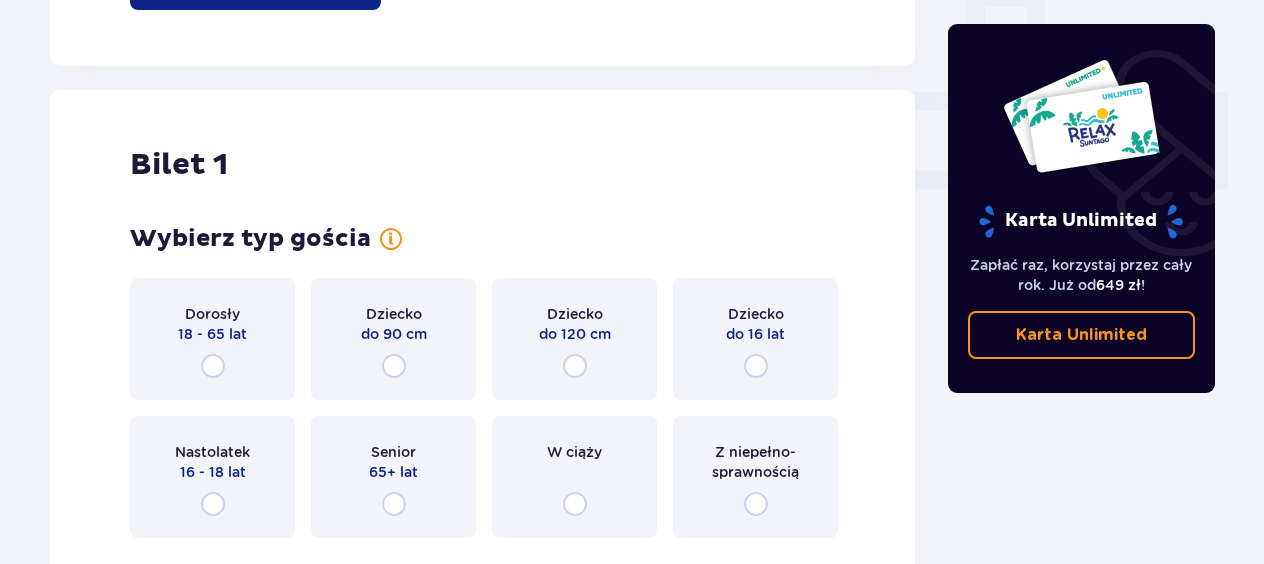 scroll, scrollTop: 809, scrollLeft: 0, axis: vertical 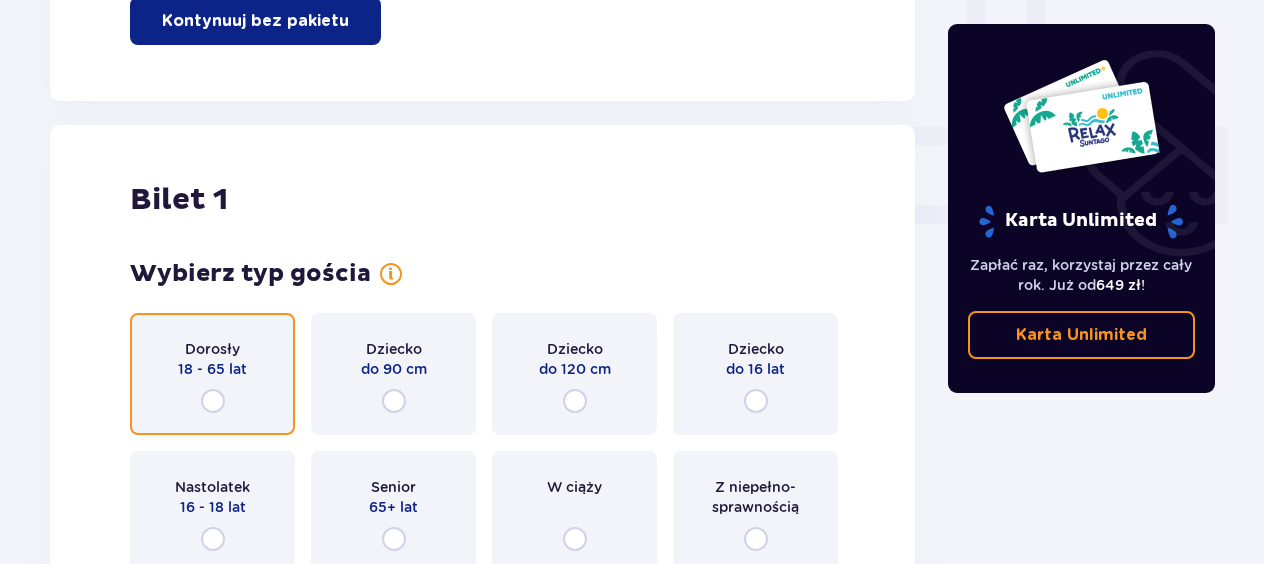 click at bounding box center [213, 401] 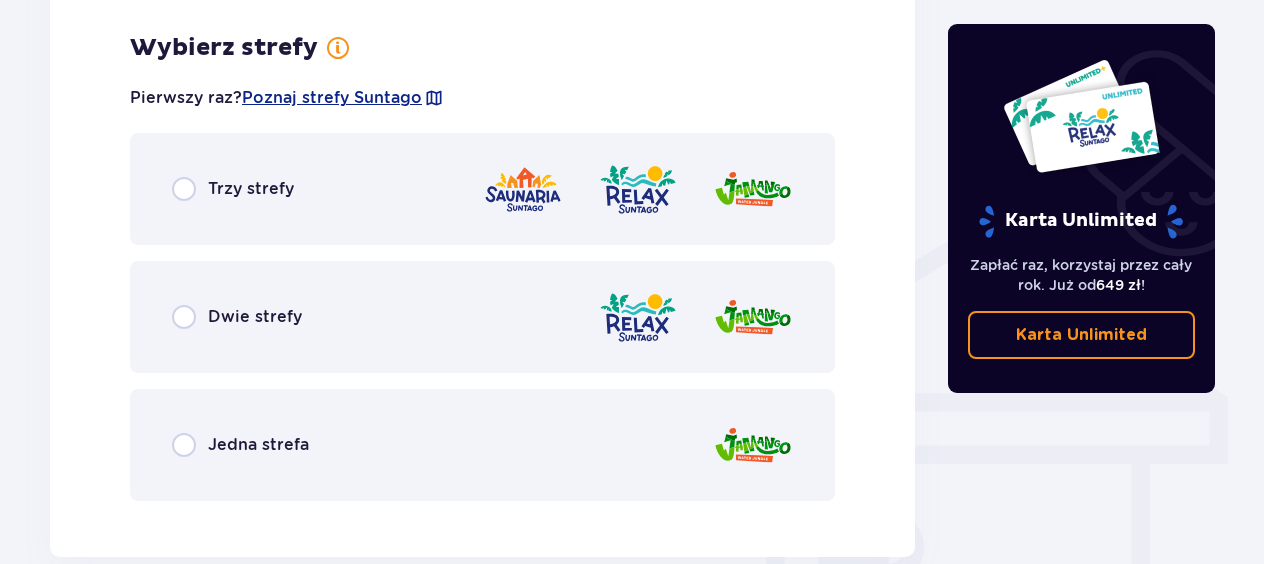 scroll, scrollTop: 1397, scrollLeft: 0, axis: vertical 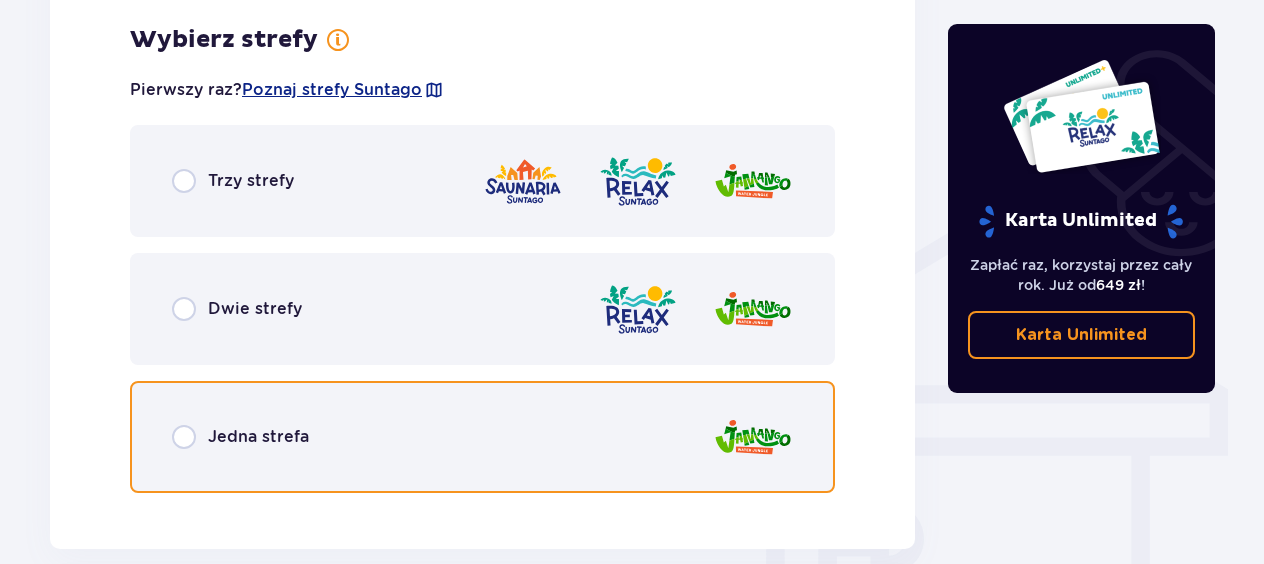 click at bounding box center (184, 437) 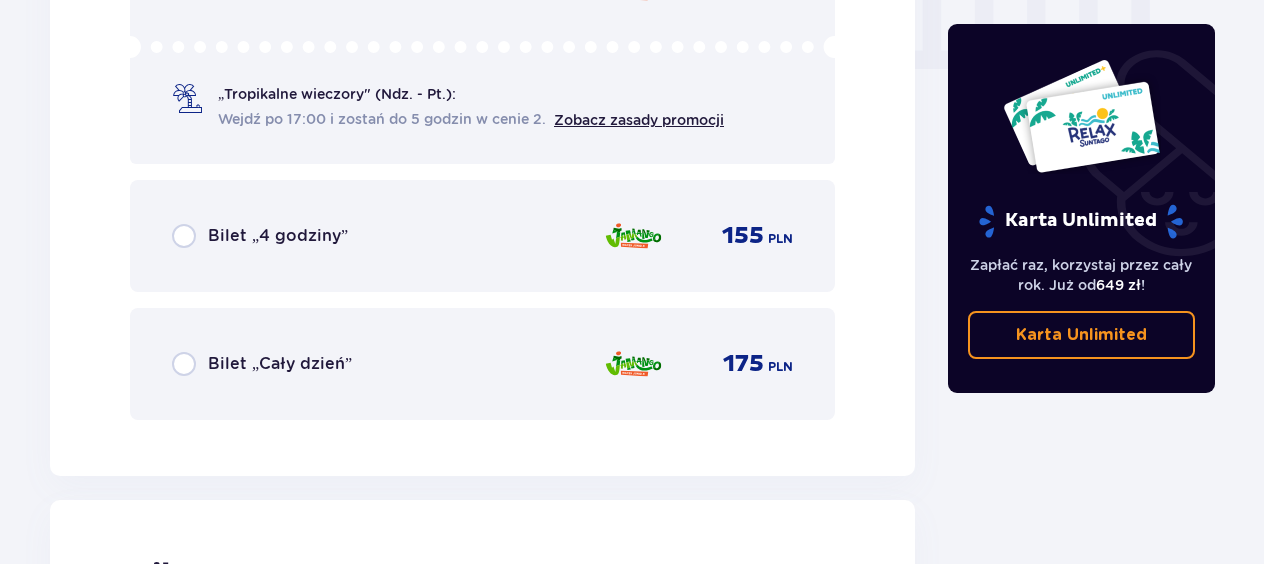 scroll, scrollTop: 2105, scrollLeft: 0, axis: vertical 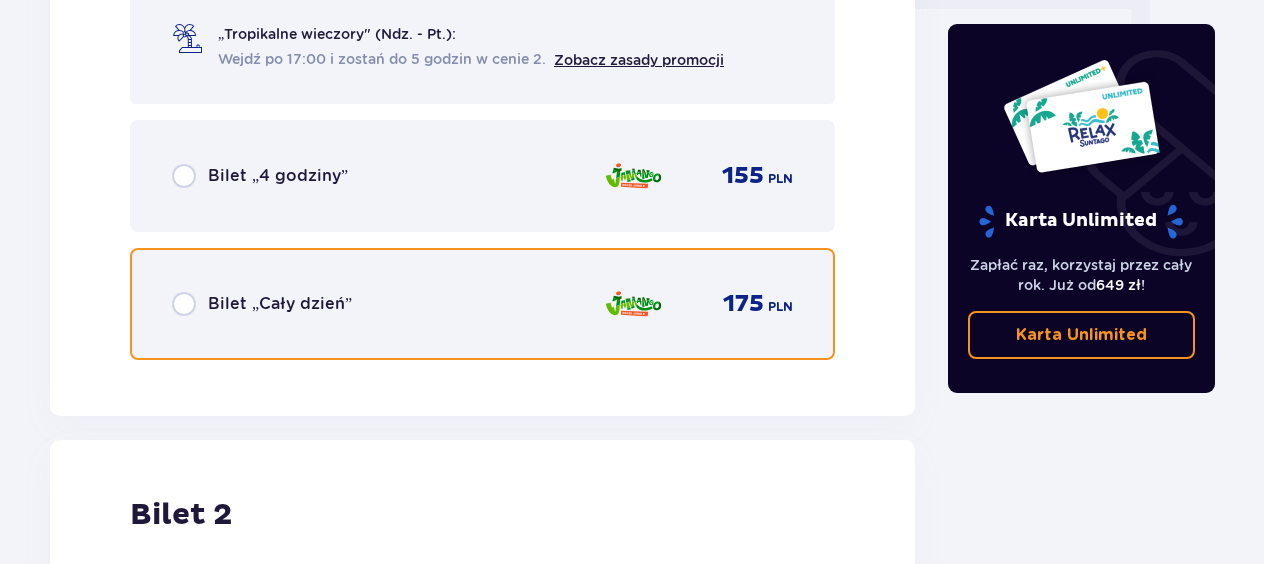 click at bounding box center (184, 304) 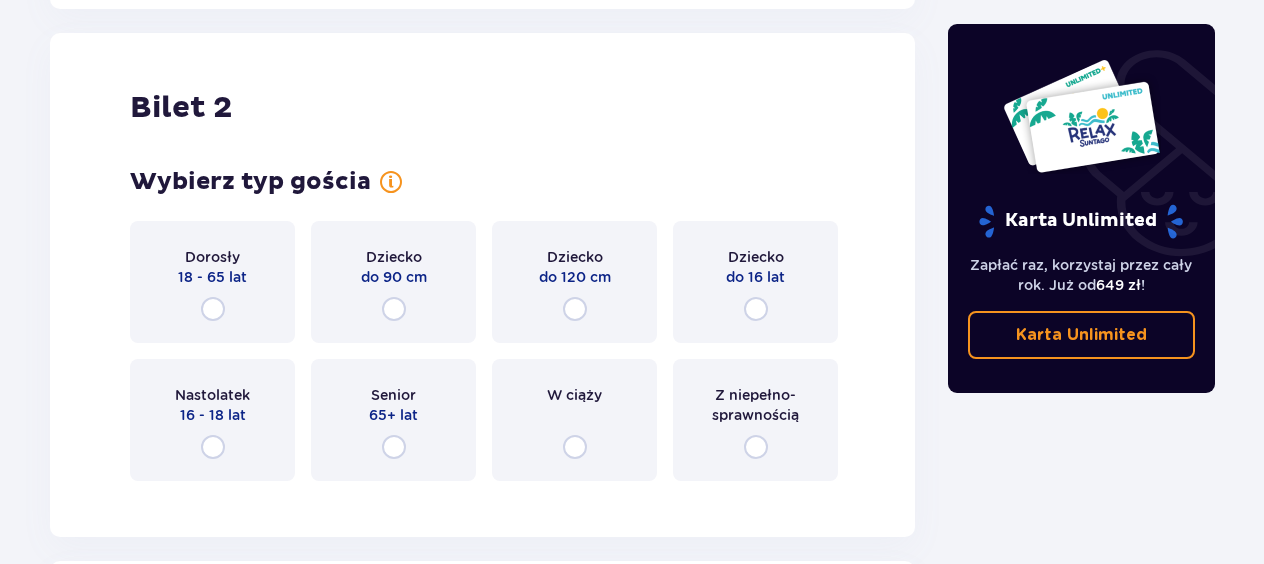 scroll, scrollTop: 2519, scrollLeft: 0, axis: vertical 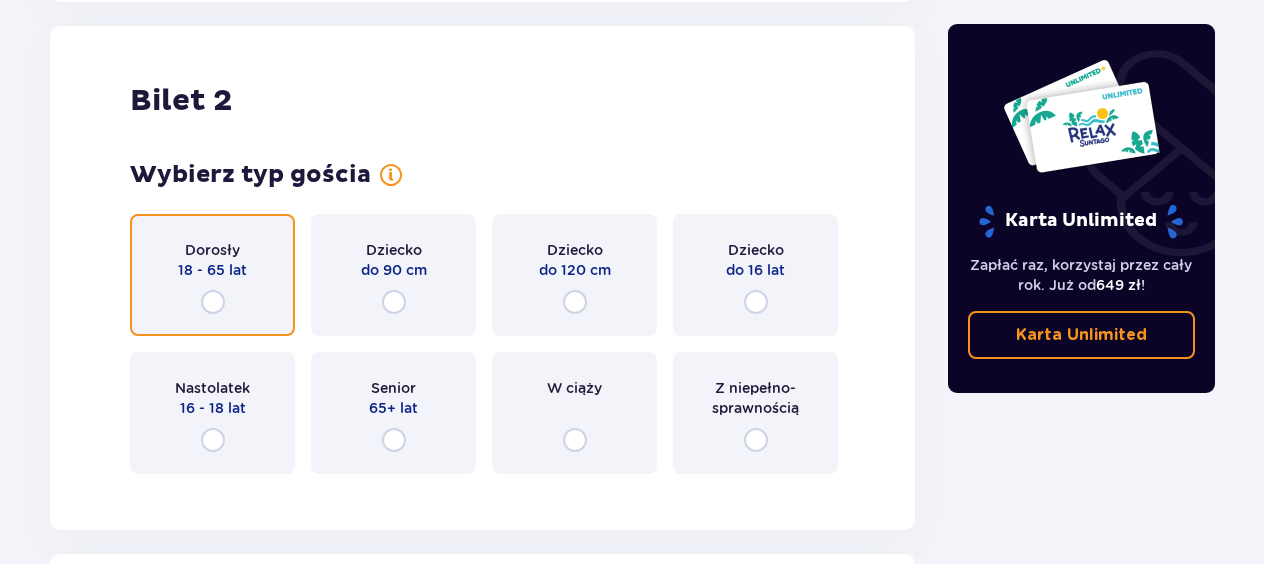 click at bounding box center [213, 302] 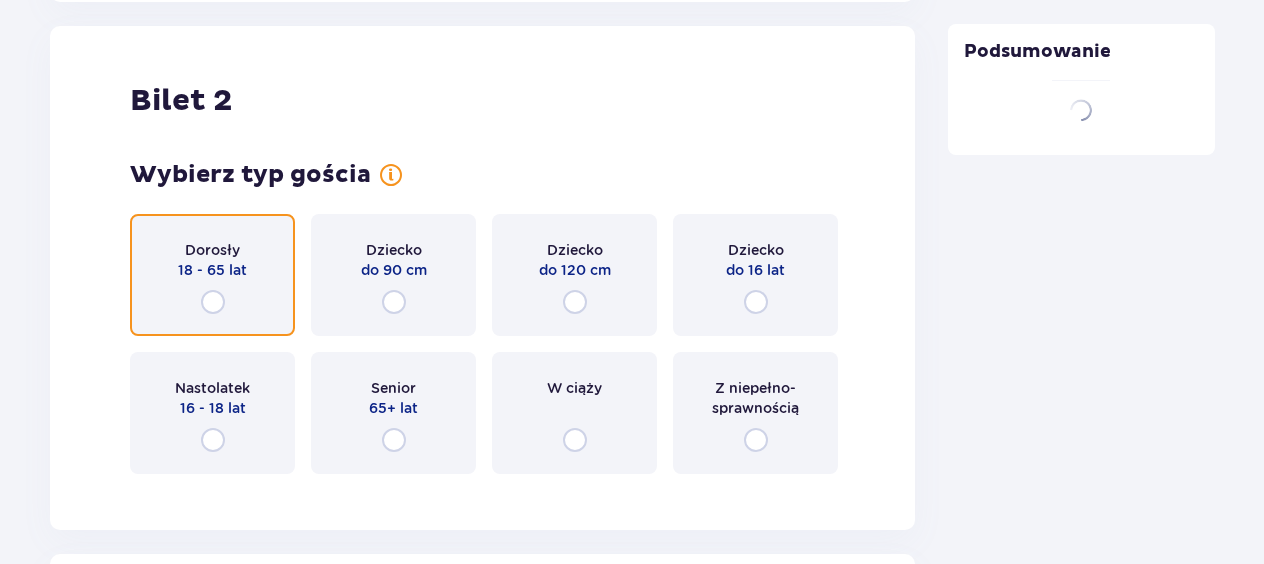 click at bounding box center (213, 302) 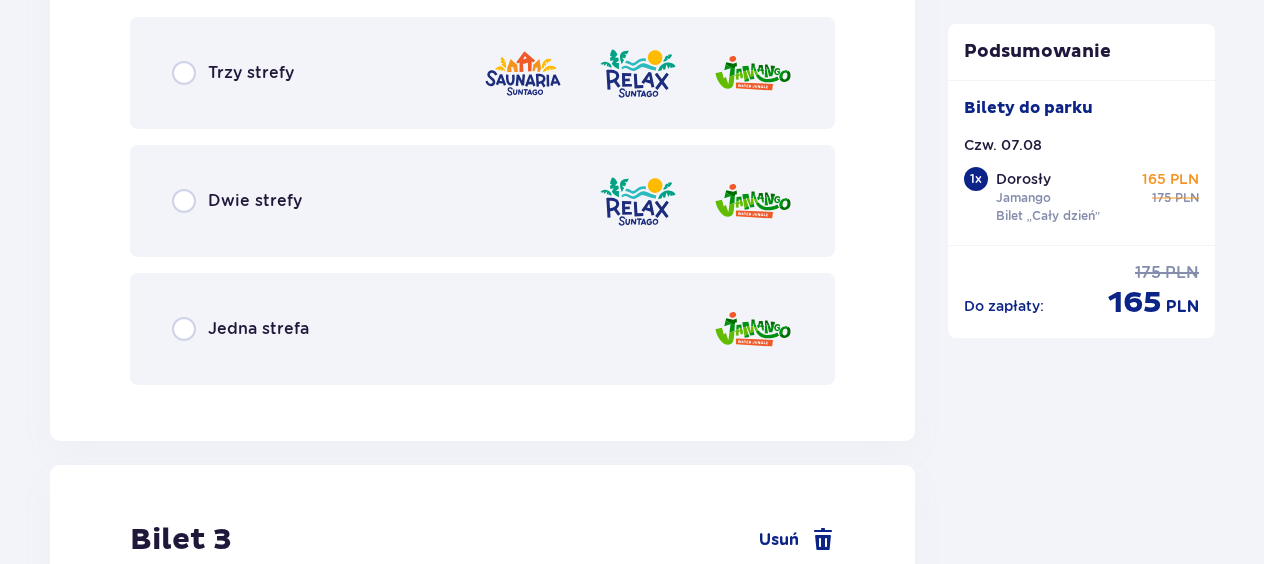 scroll, scrollTop: 3107, scrollLeft: 0, axis: vertical 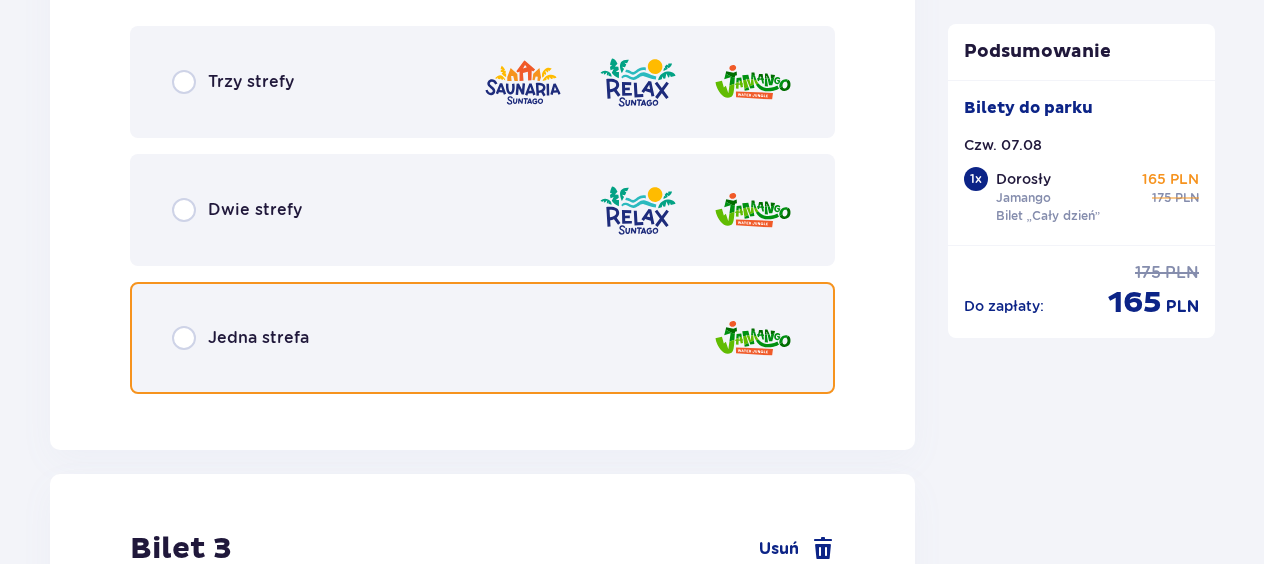 click at bounding box center [184, 338] 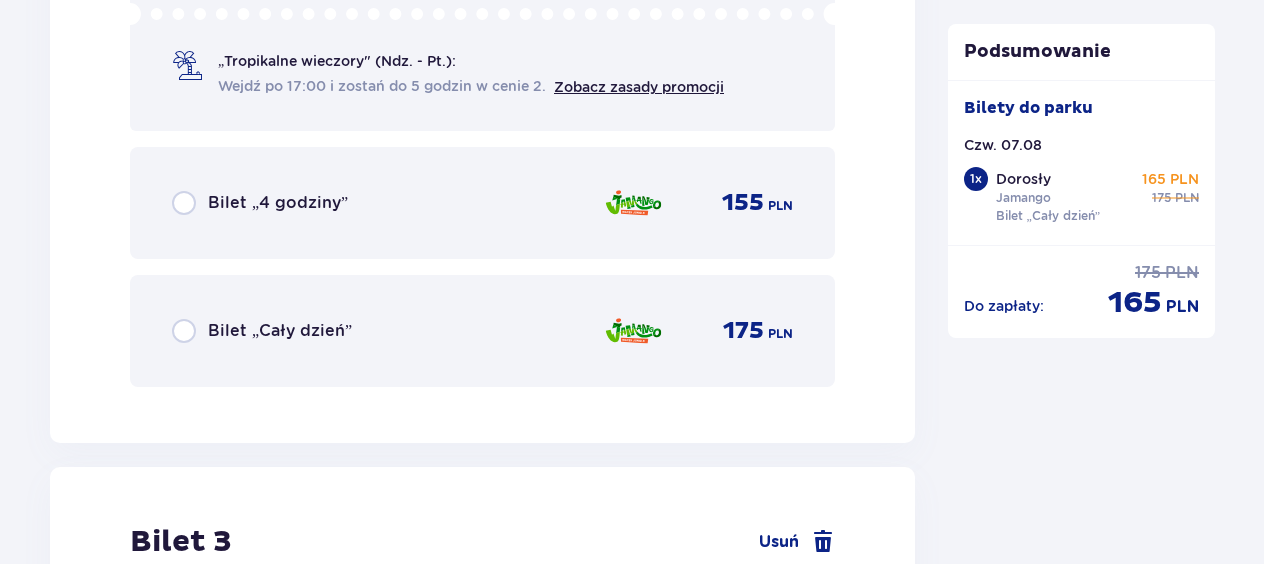 scroll, scrollTop: 3715, scrollLeft: 0, axis: vertical 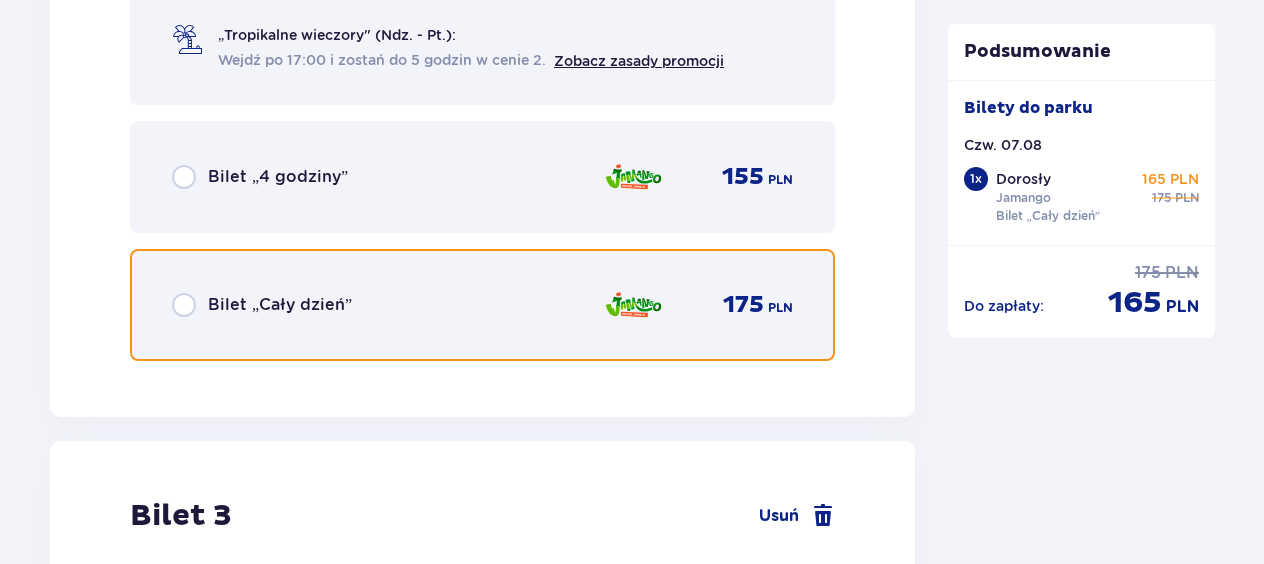 click at bounding box center [184, 305] 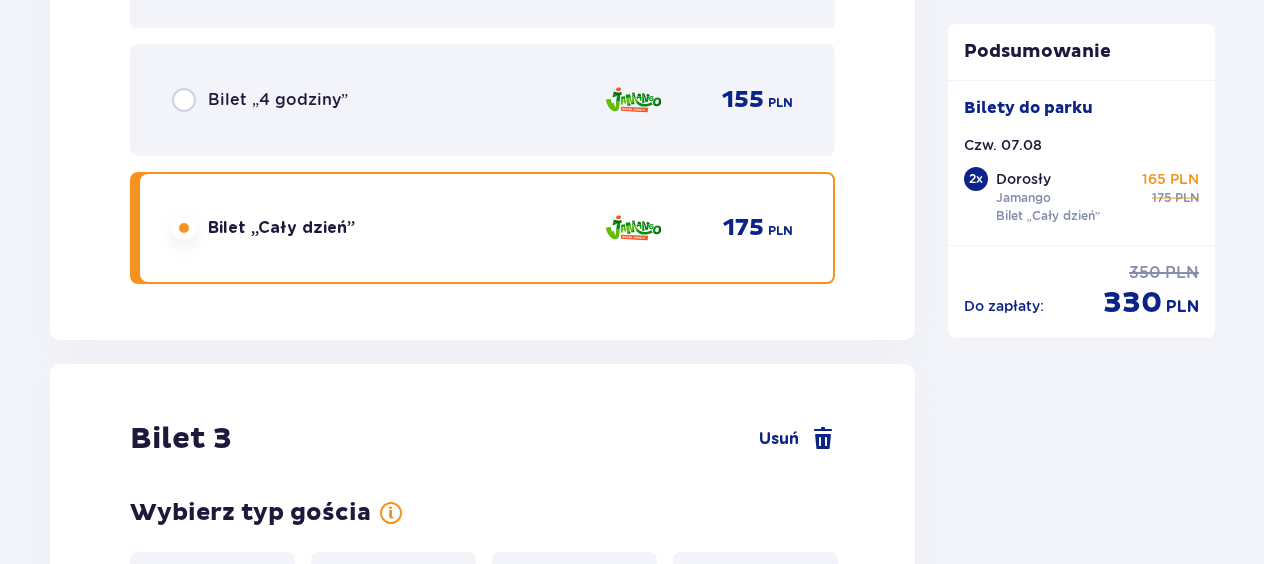 scroll, scrollTop: 4129, scrollLeft: 0, axis: vertical 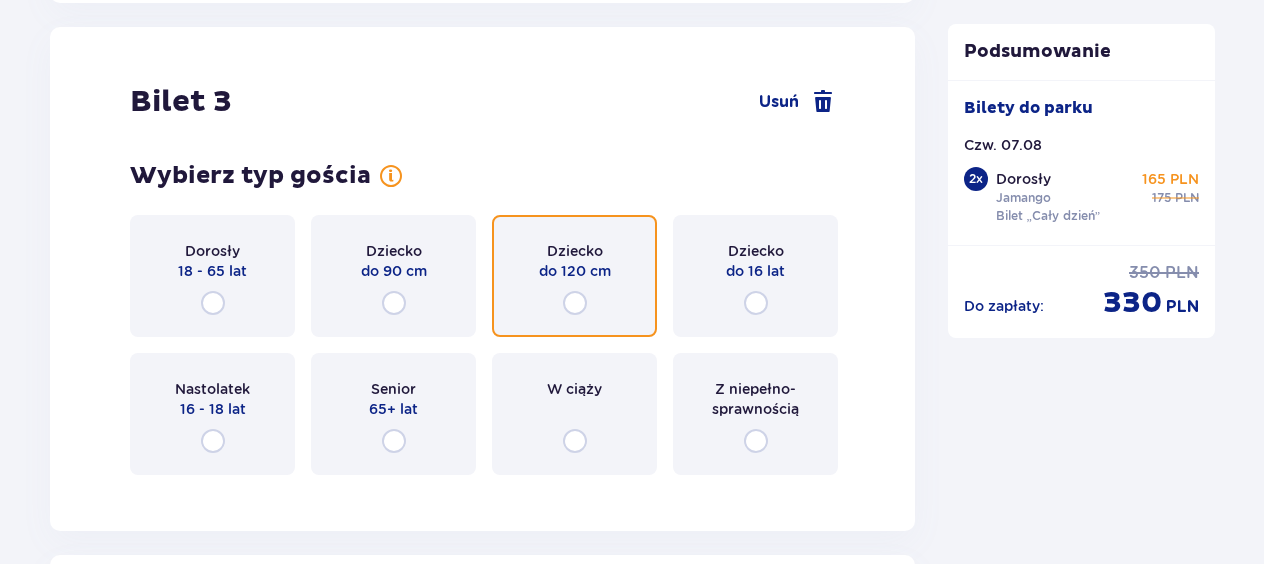 click at bounding box center [575, 303] 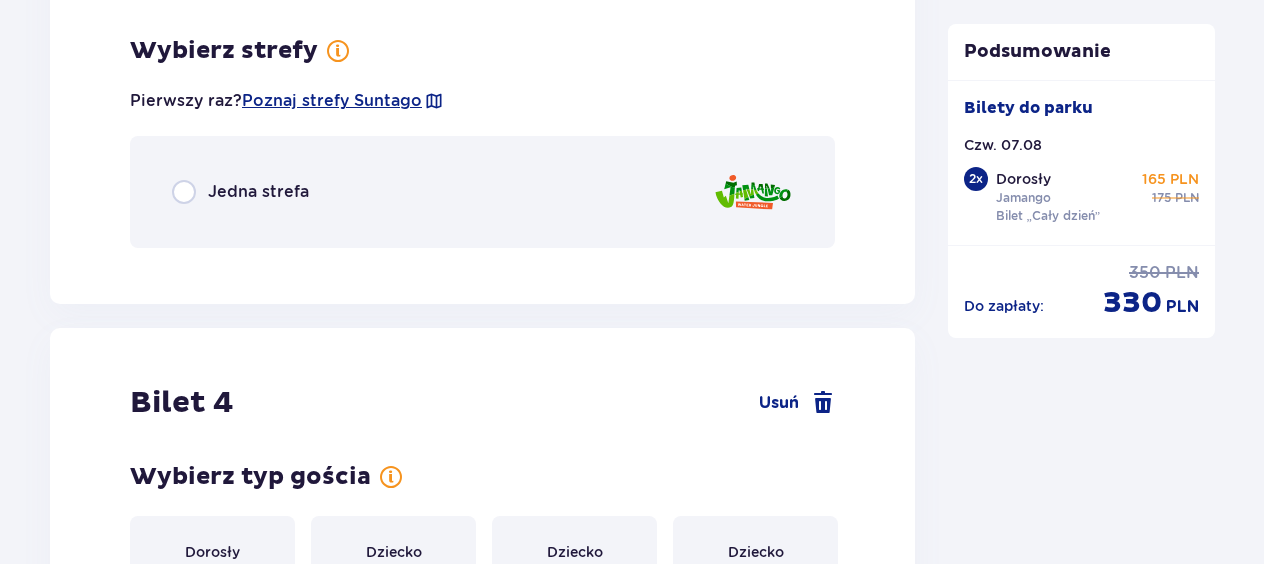scroll, scrollTop: 4617, scrollLeft: 0, axis: vertical 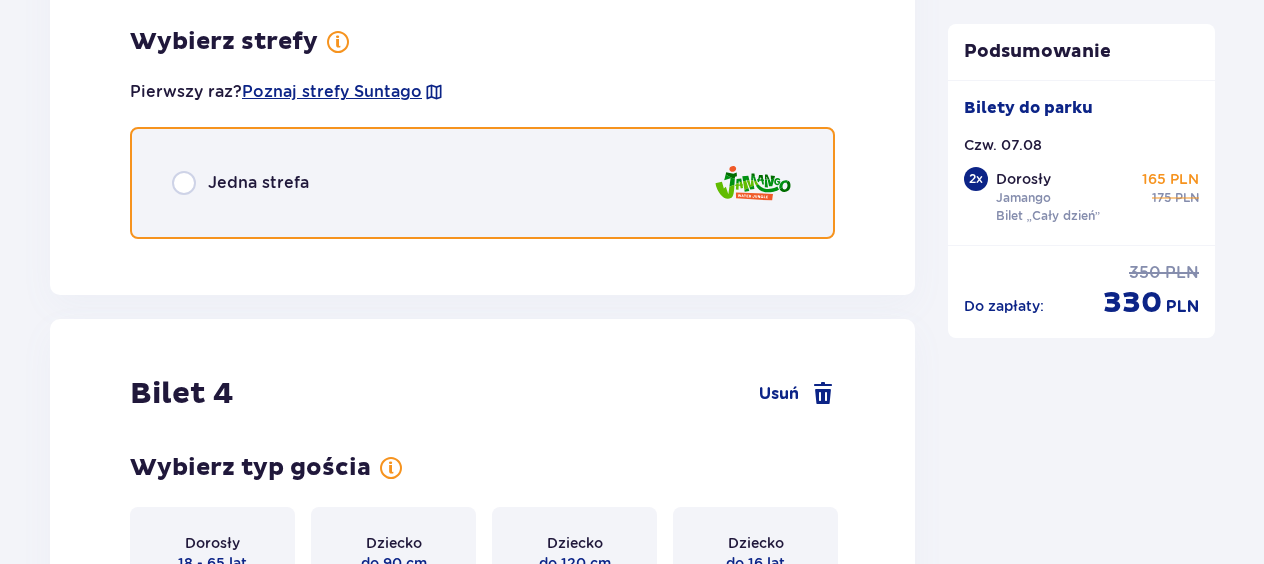 click at bounding box center [184, 183] 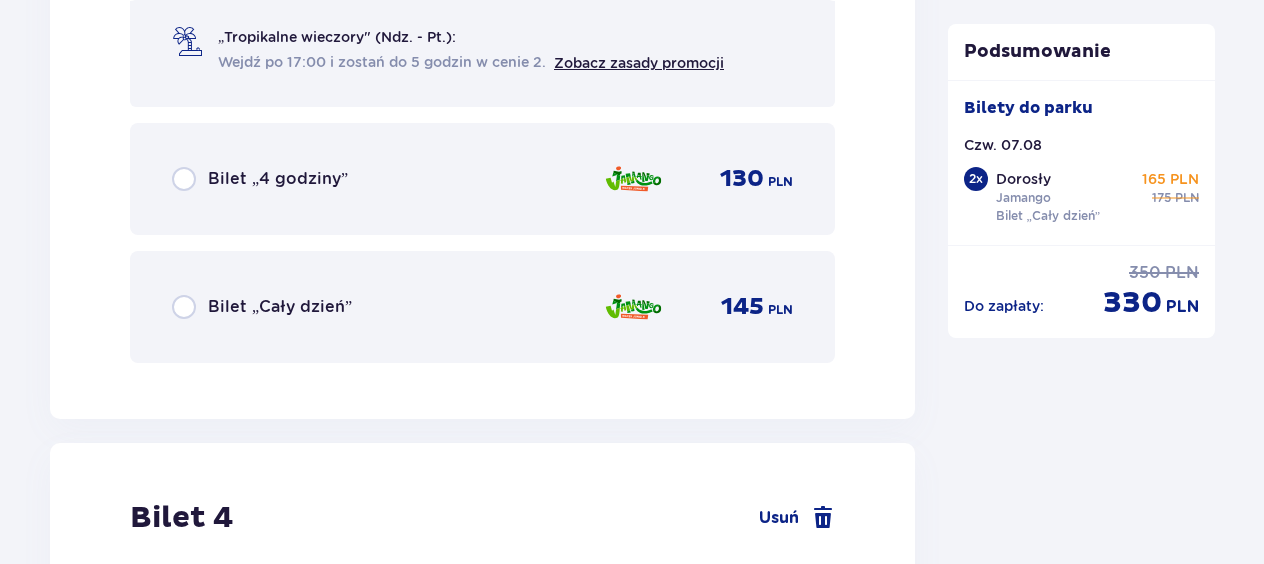 scroll, scrollTop: 5069, scrollLeft: 0, axis: vertical 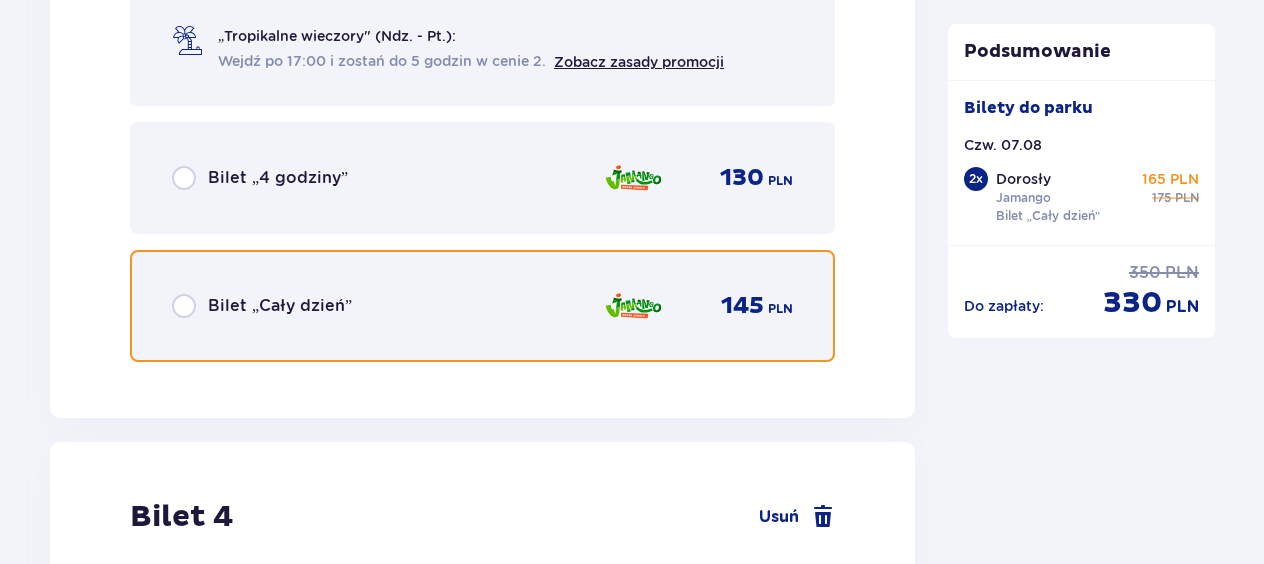 click at bounding box center (184, 306) 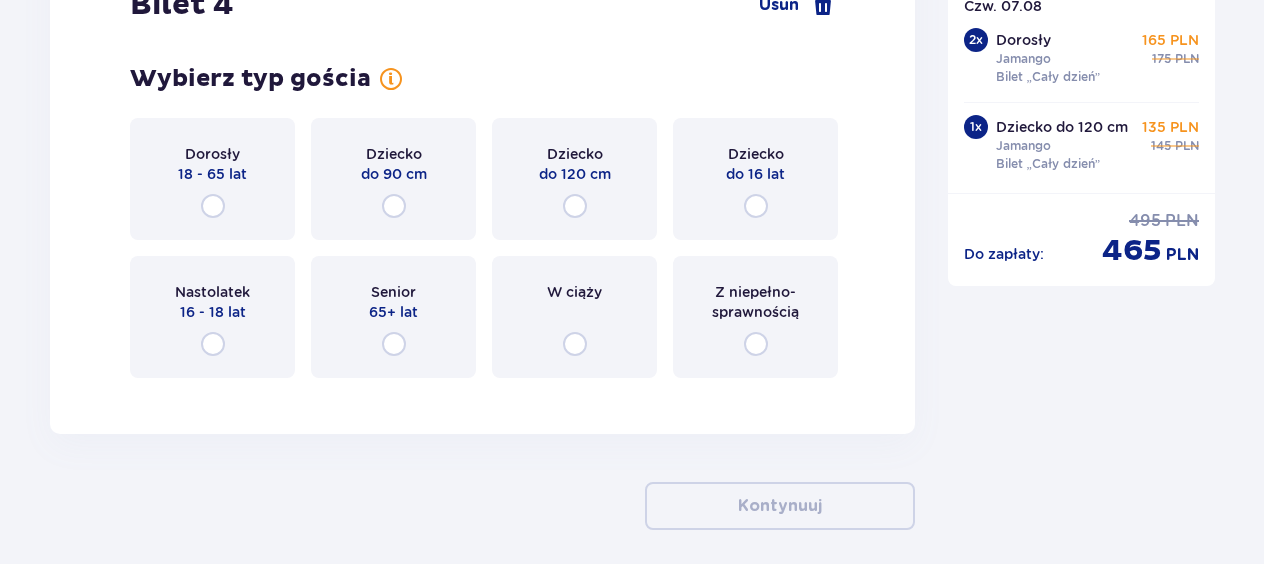 scroll, scrollTop: 5593, scrollLeft: 0, axis: vertical 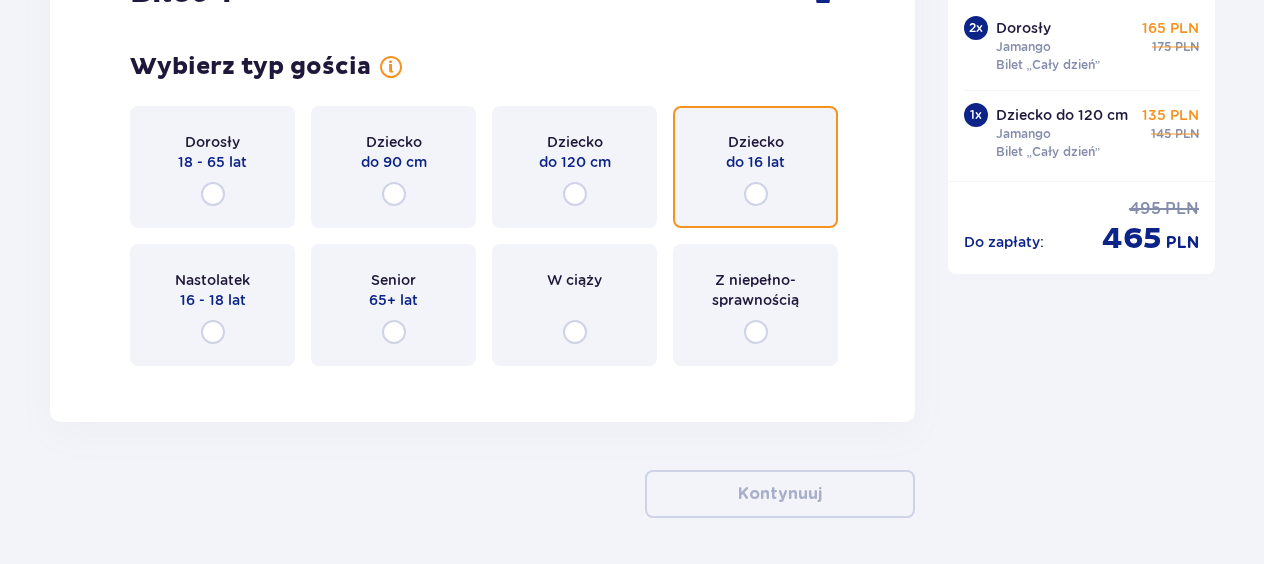 click at bounding box center (756, 194) 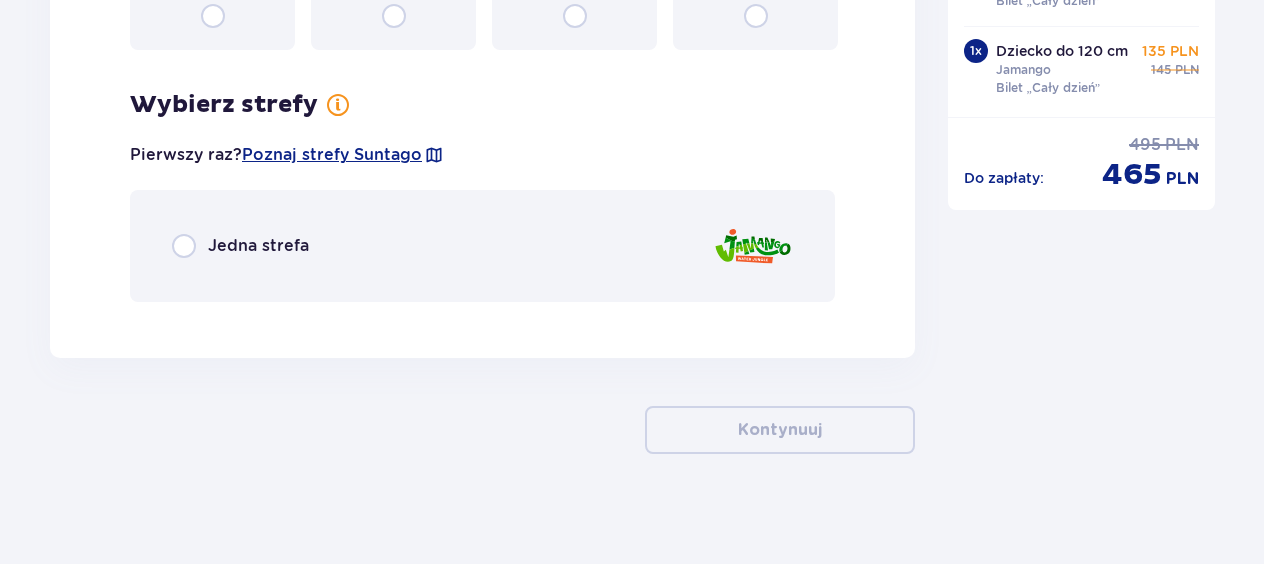 scroll, scrollTop: 5916, scrollLeft: 0, axis: vertical 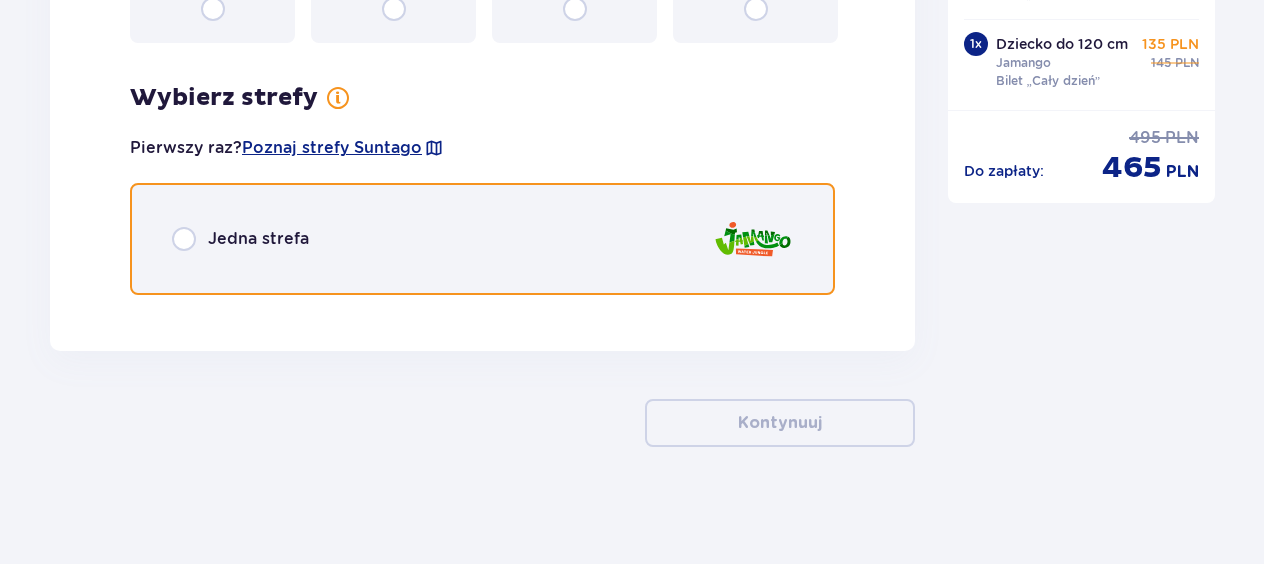 click at bounding box center (184, 239) 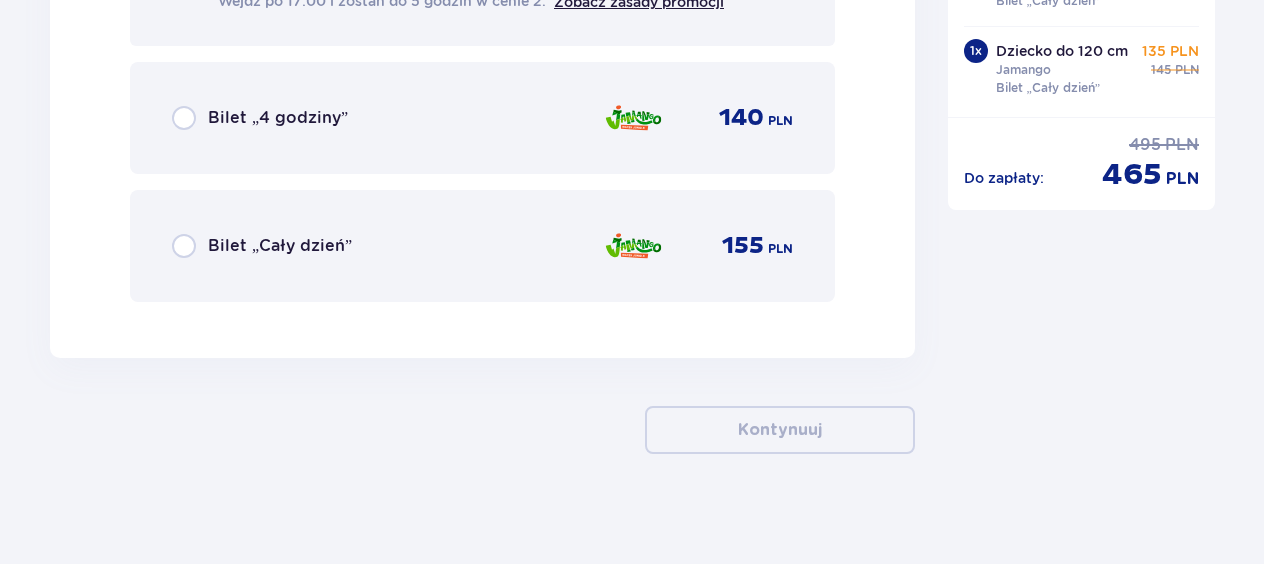 scroll, scrollTop: 6490, scrollLeft: 0, axis: vertical 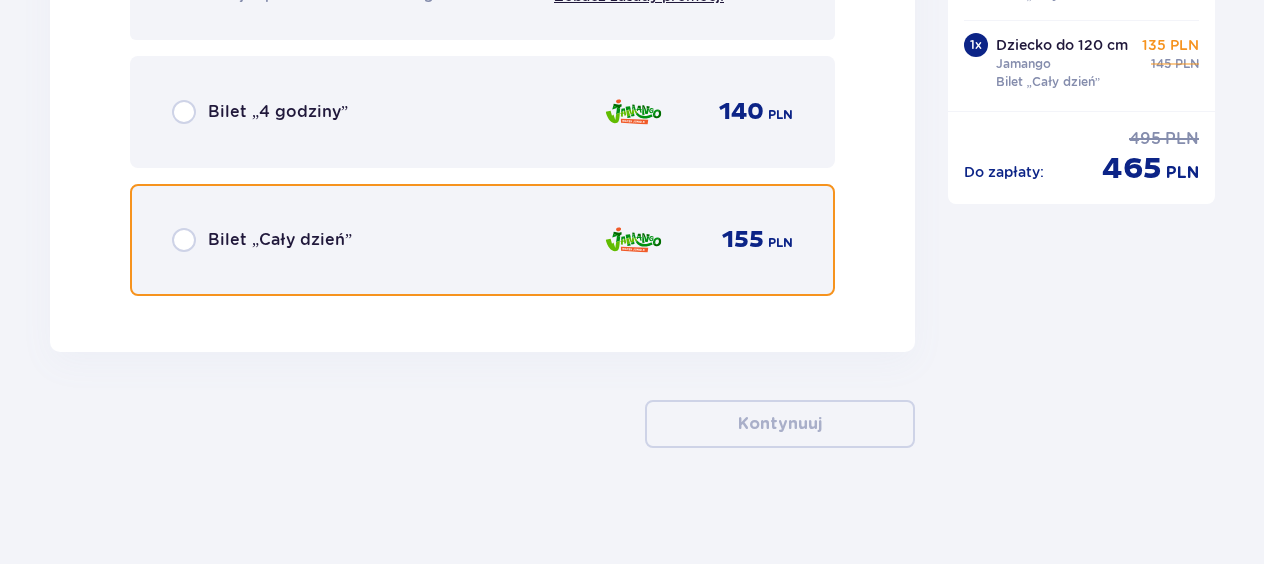 click at bounding box center [184, 240] 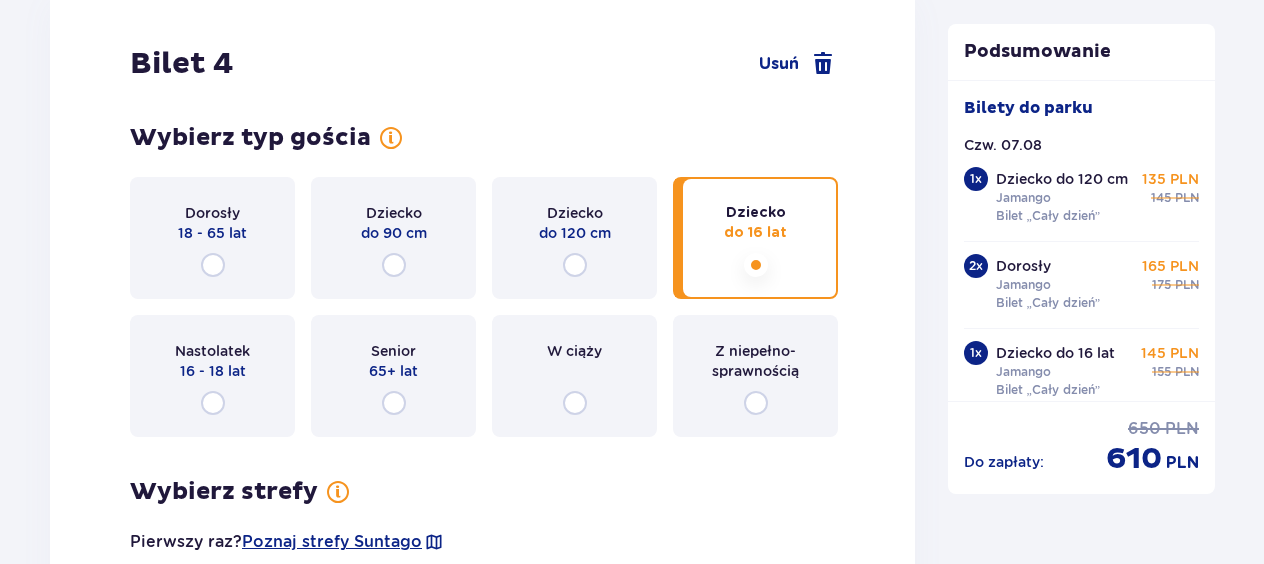 scroll, scrollTop: 5193, scrollLeft: 0, axis: vertical 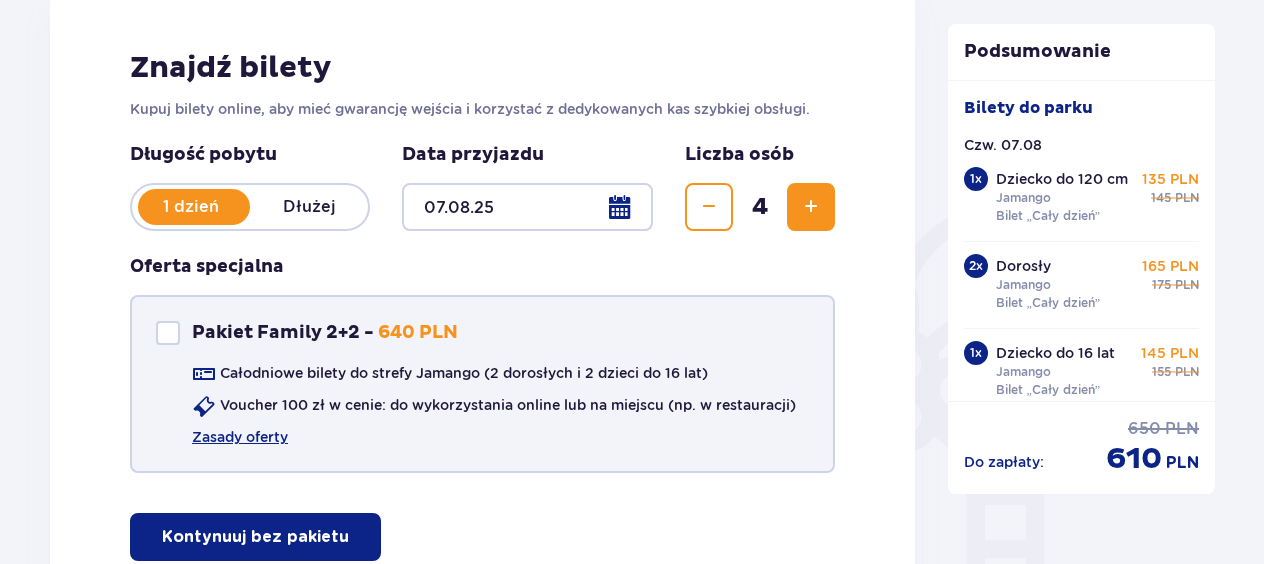 click at bounding box center [168, 333] 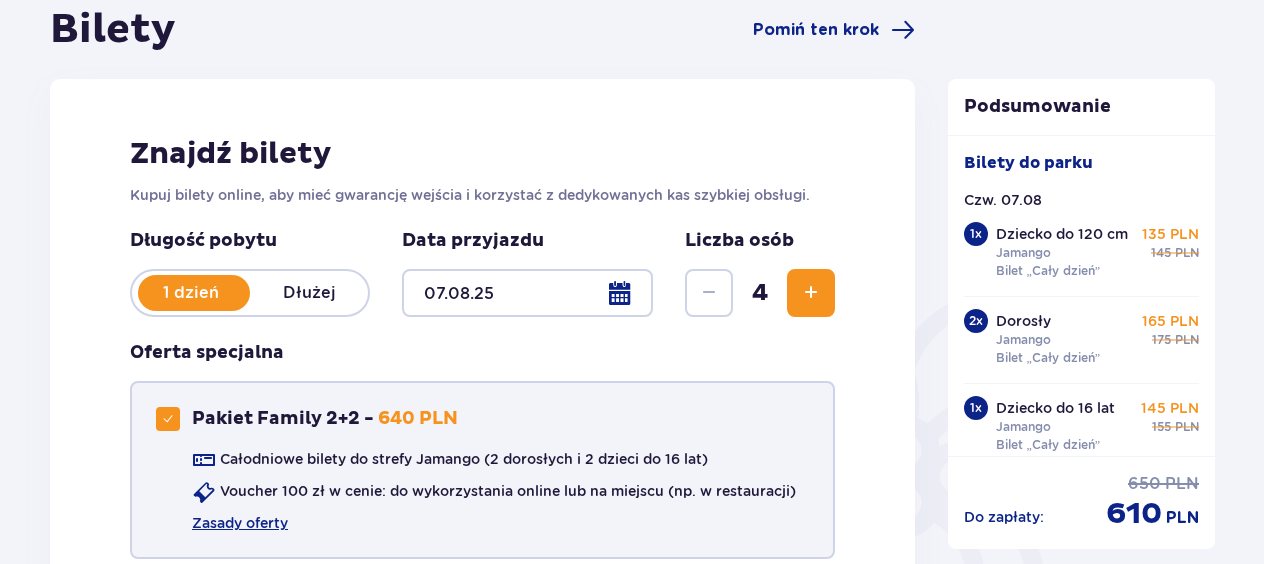 scroll, scrollTop: 393, scrollLeft: 0, axis: vertical 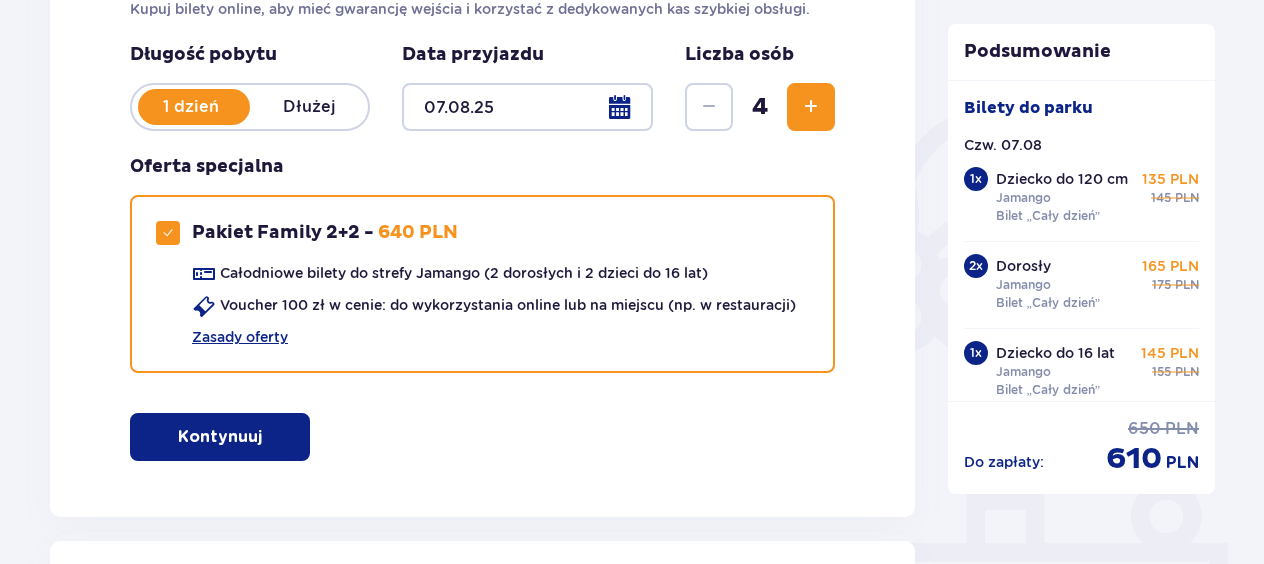 click on "Kontynuuj" at bounding box center [220, 437] 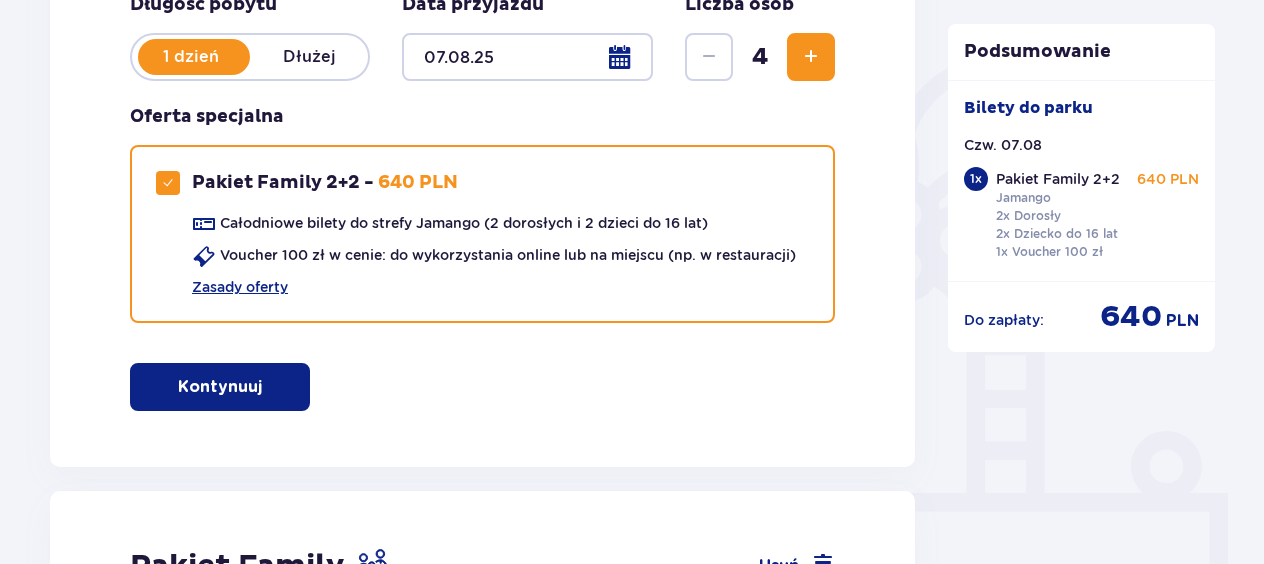 scroll, scrollTop: 500, scrollLeft: 0, axis: vertical 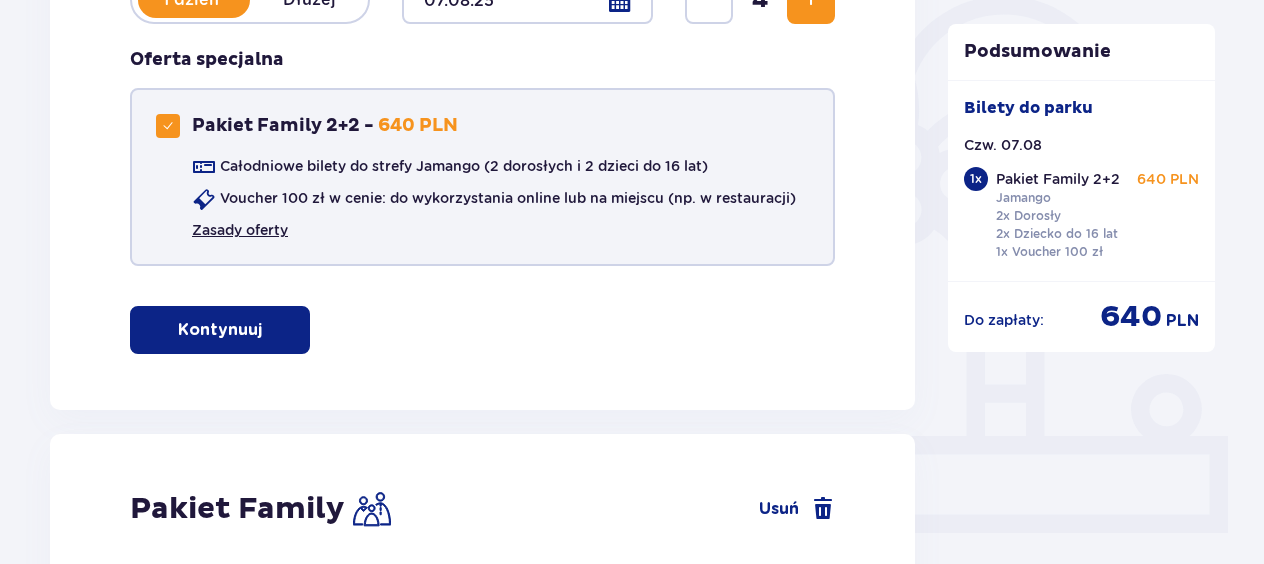 click on "Zasady oferty" at bounding box center (240, 230) 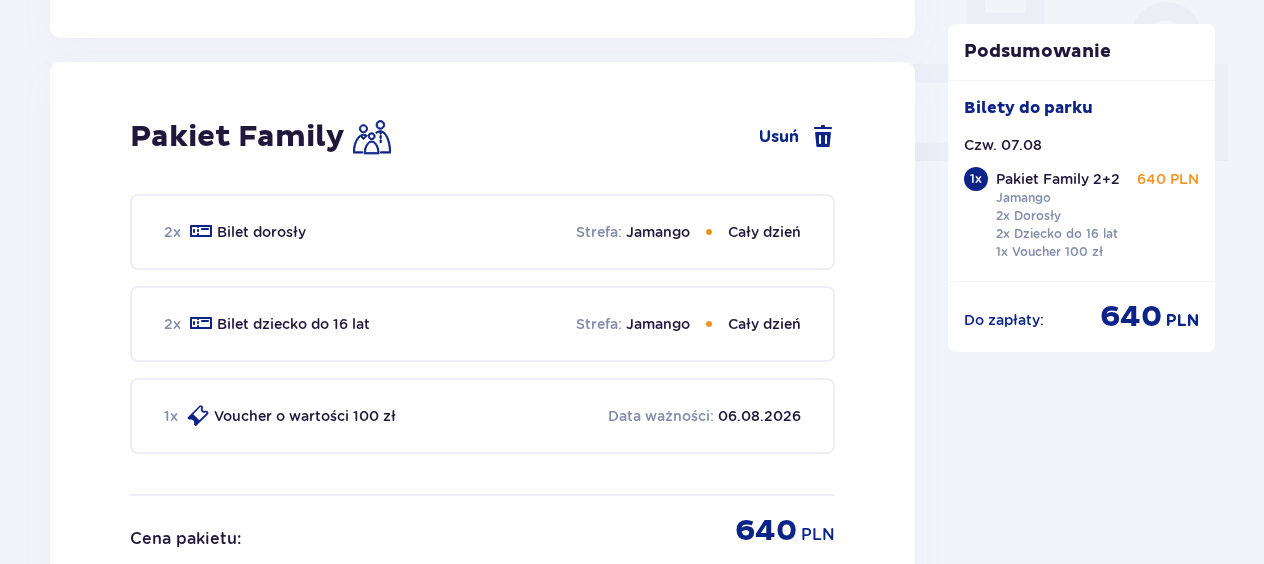 scroll, scrollTop: 993, scrollLeft: 0, axis: vertical 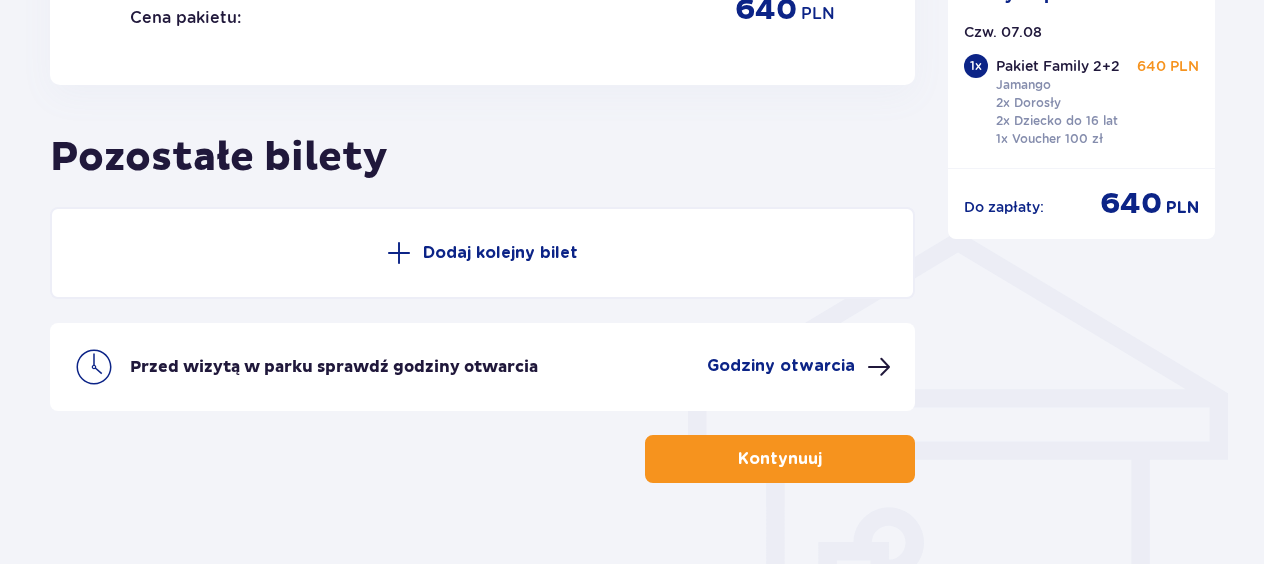 click on "Dodaj kolejny bilet" at bounding box center (500, 253) 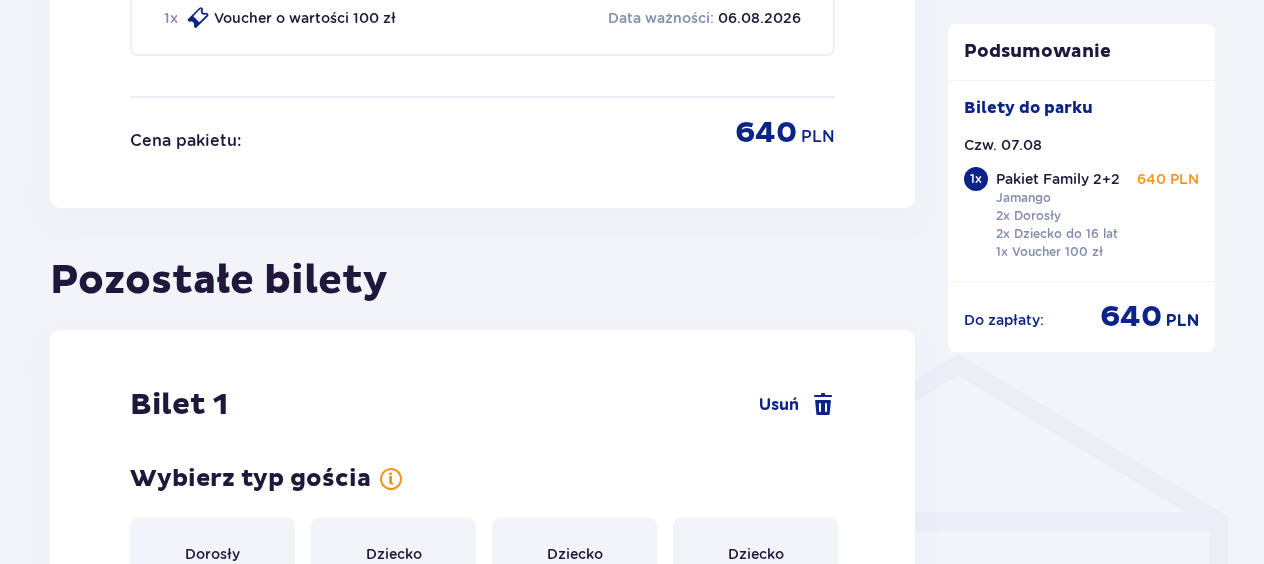 scroll, scrollTop: 1252, scrollLeft: 0, axis: vertical 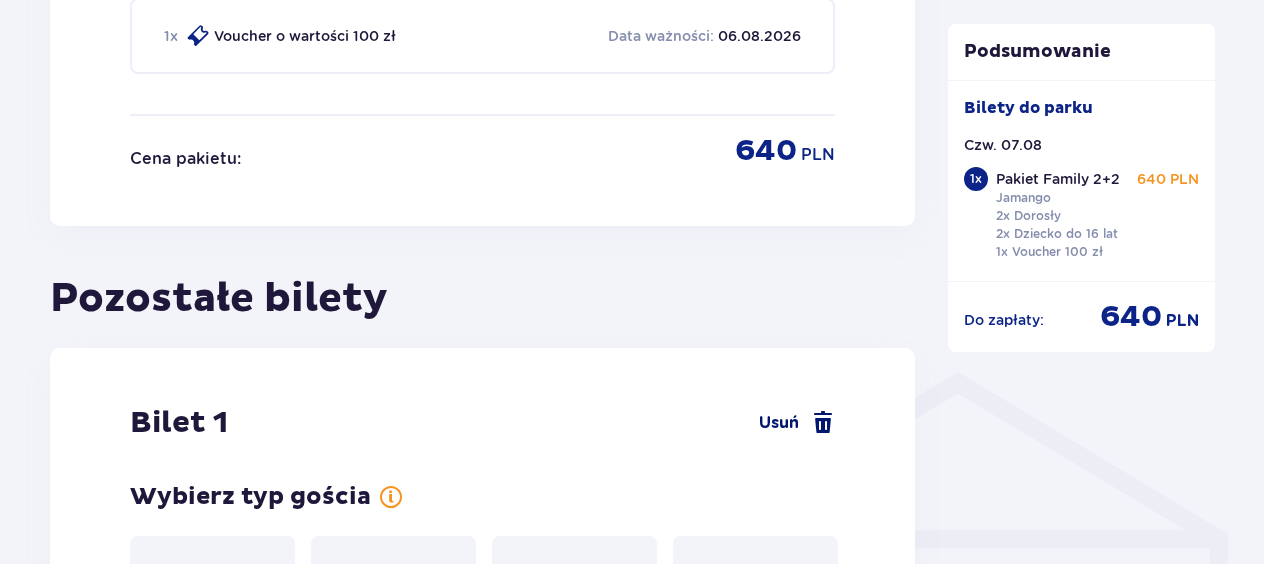 click at bounding box center [823, 423] 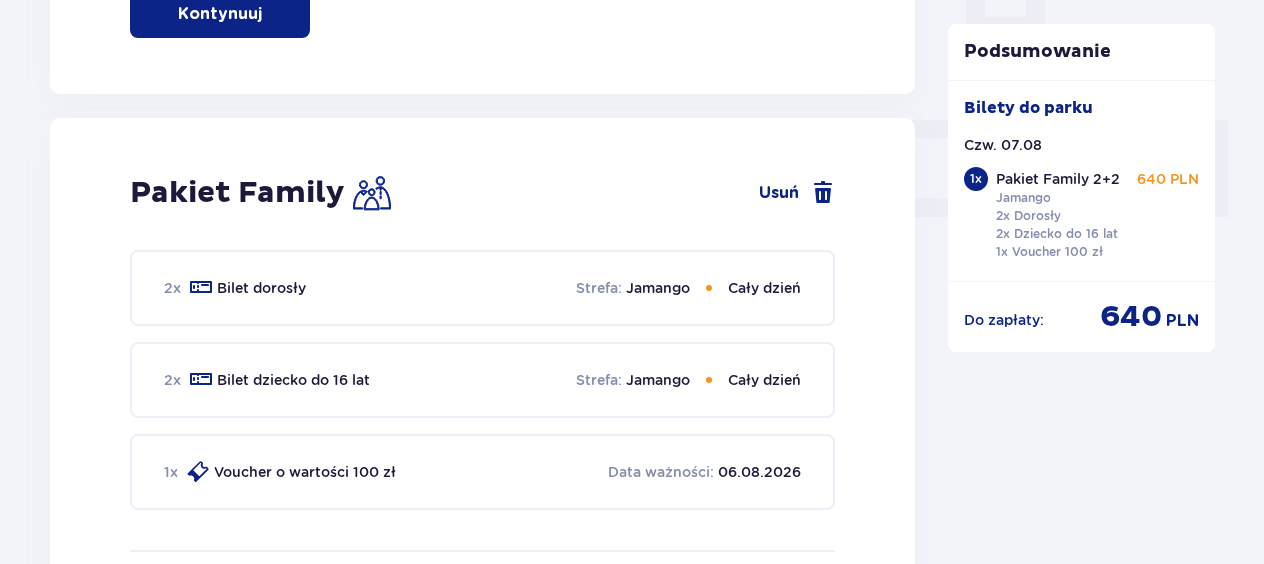 scroll, scrollTop: 862, scrollLeft: 0, axis: vertical 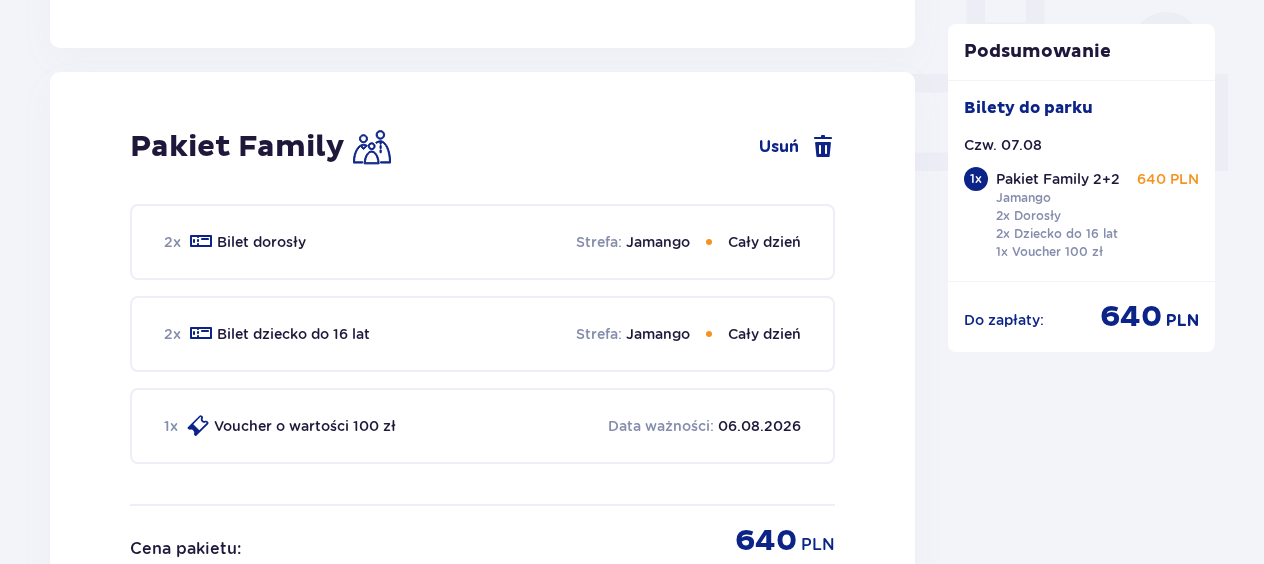 drag, startPoint x: 120, startPoint y: 376, endPoint x: 230, endPoint y: 393, distance: 111.305885 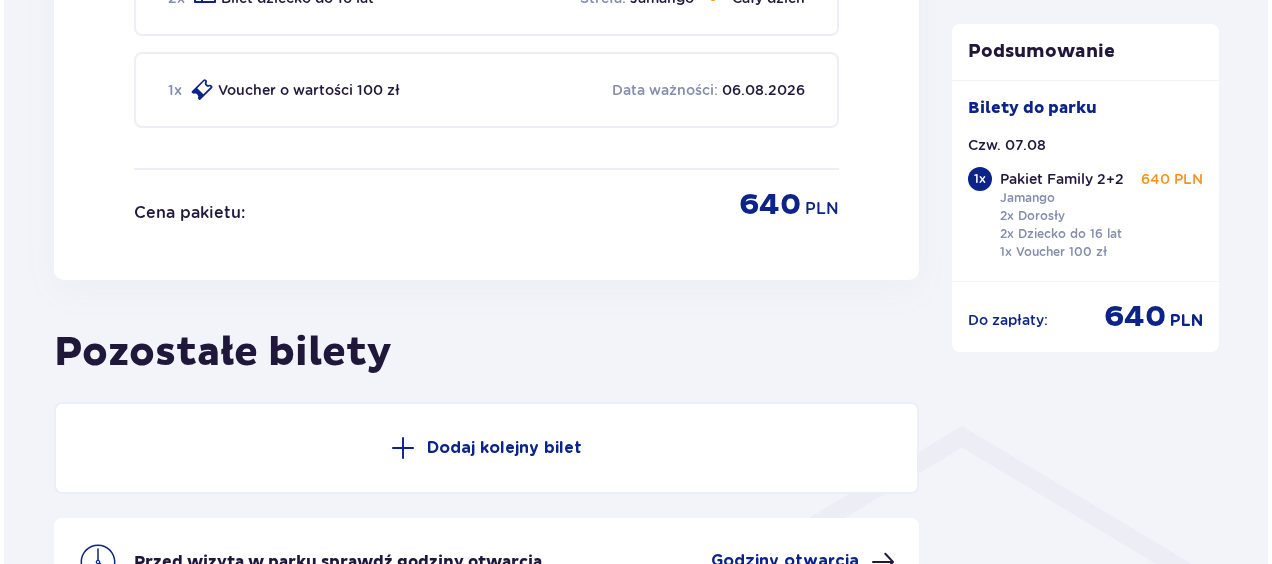 scroll, scrollTop: 1428, scrollLeft: 0, axis: vertical 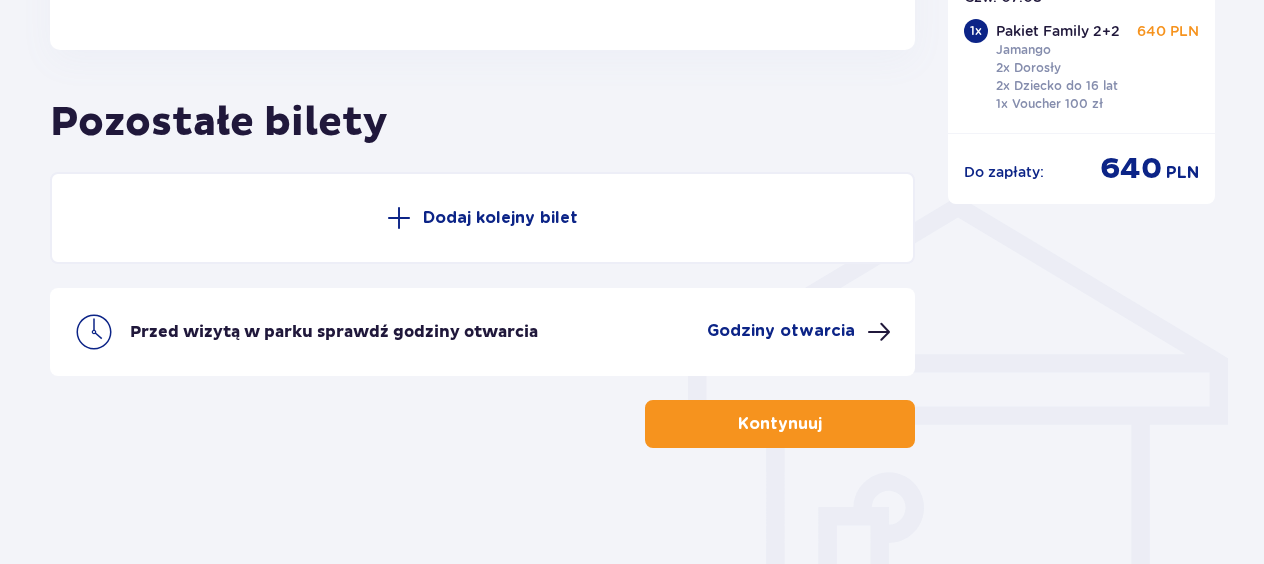 click on "Godziny otwarcia" at bounding box center (781, 331) 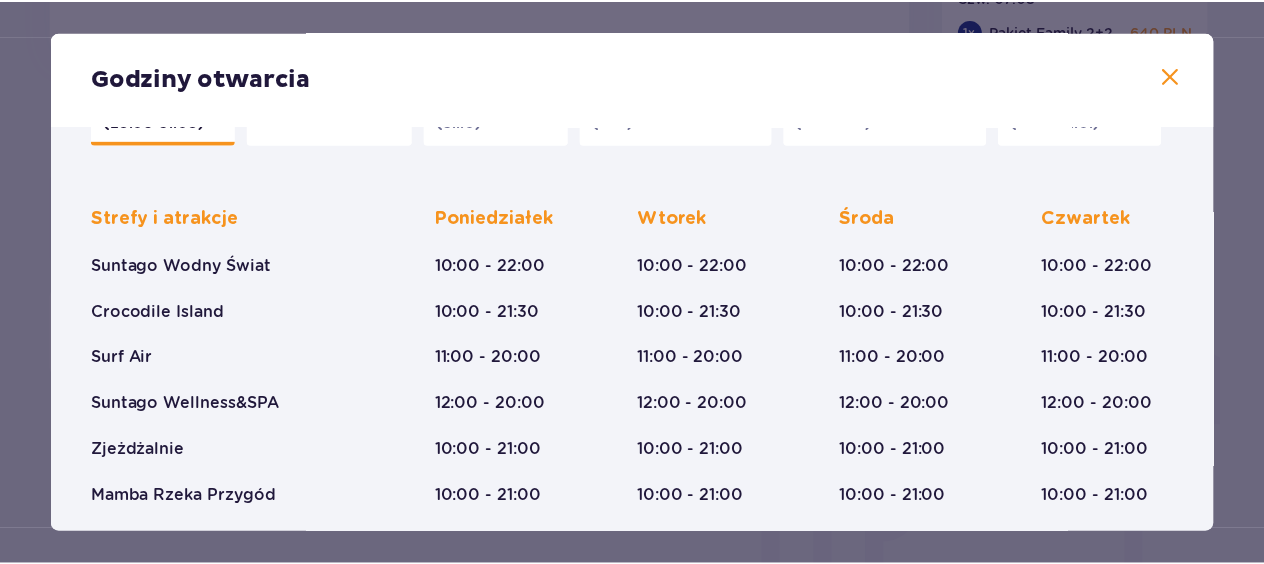 scroll, scrollTop: 0, scrollLeft: 0, axis: both 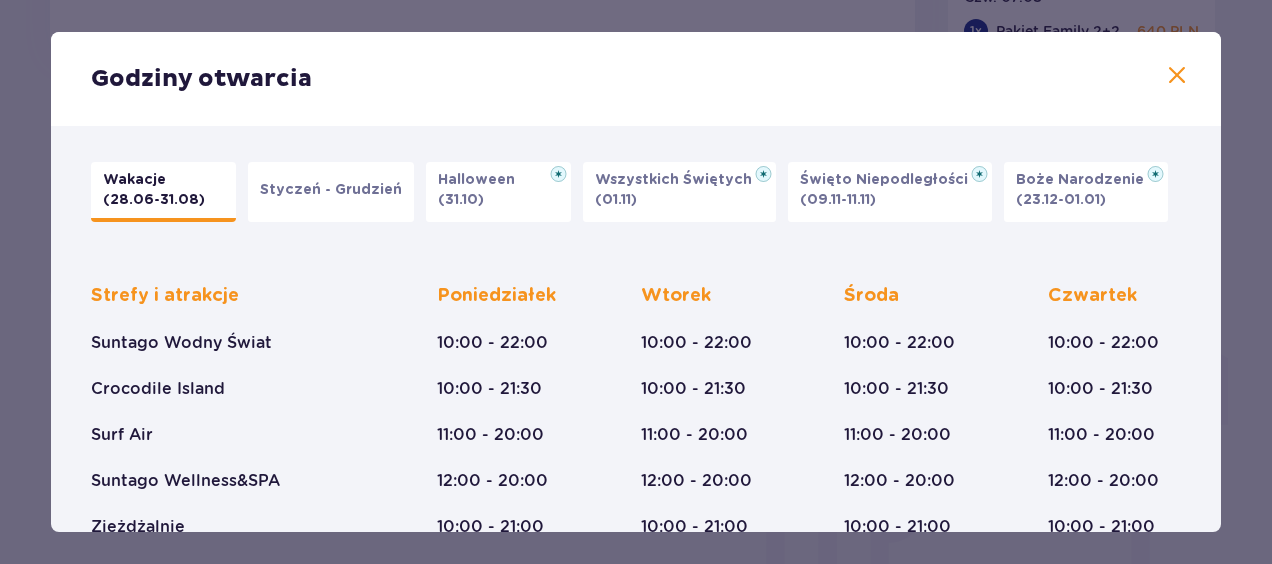 click at bounding box center [1177, 76] 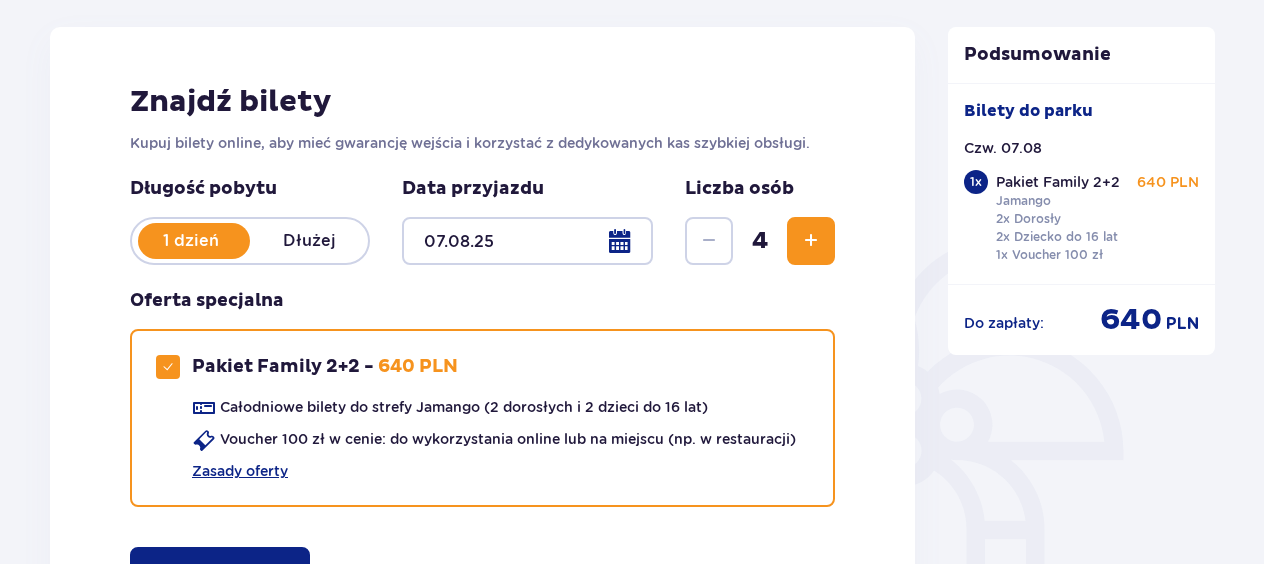 scroll, scrollTop: 228, scrollLeft: 0, axis: vertical 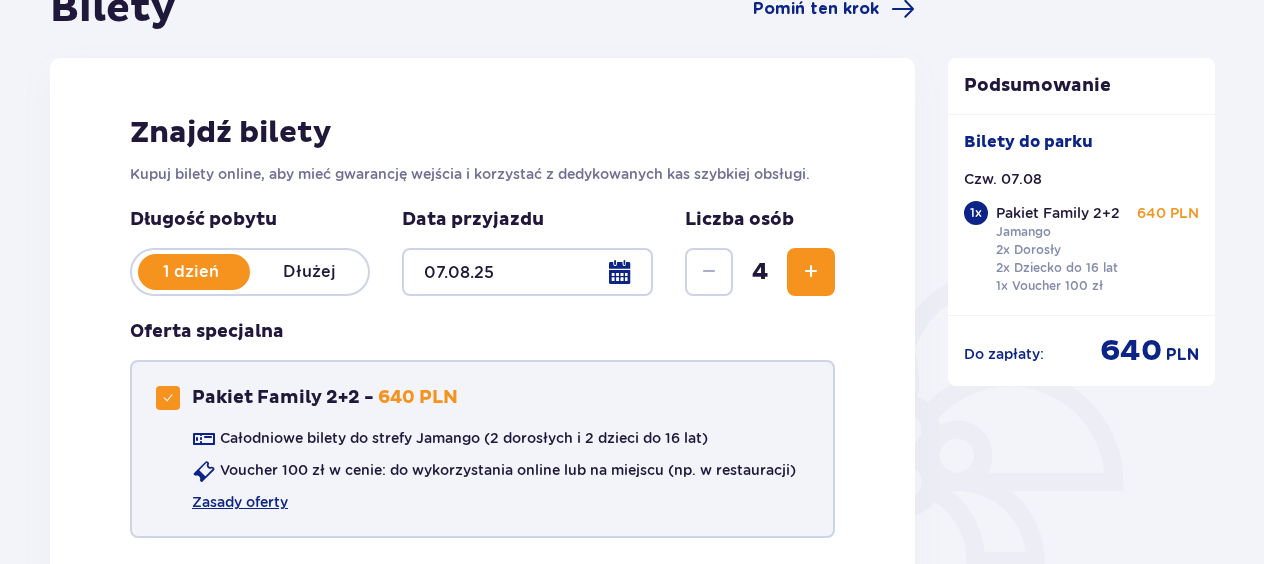 click at bounding box center (168, 398) 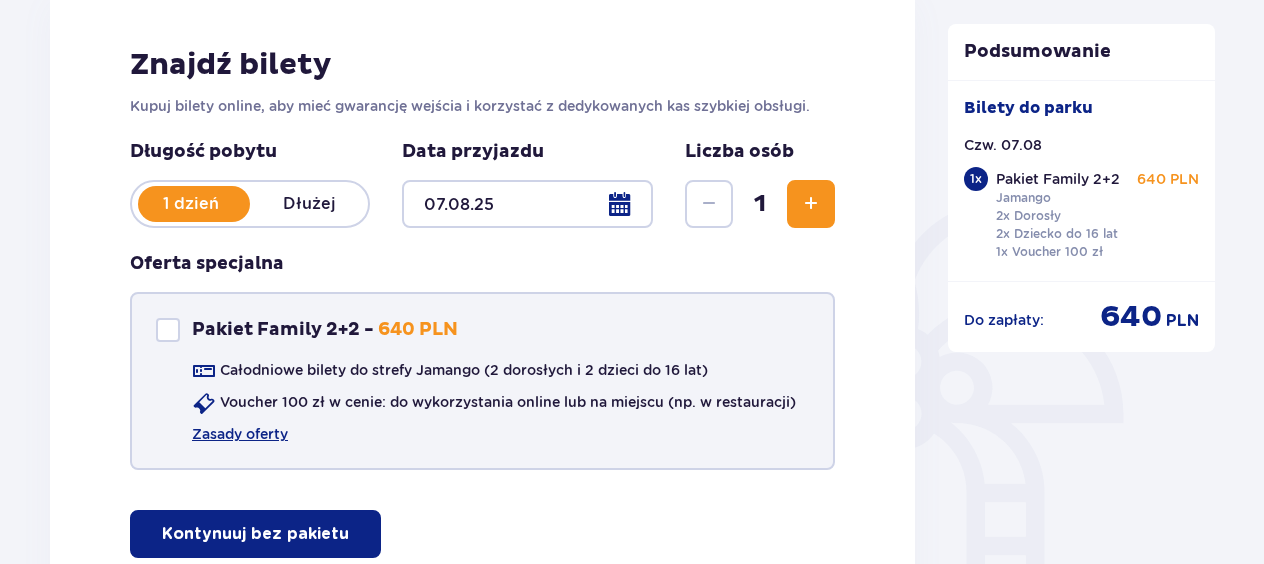 scroll, scrollTop: 528, scrollLeft: 0, axis: vertical 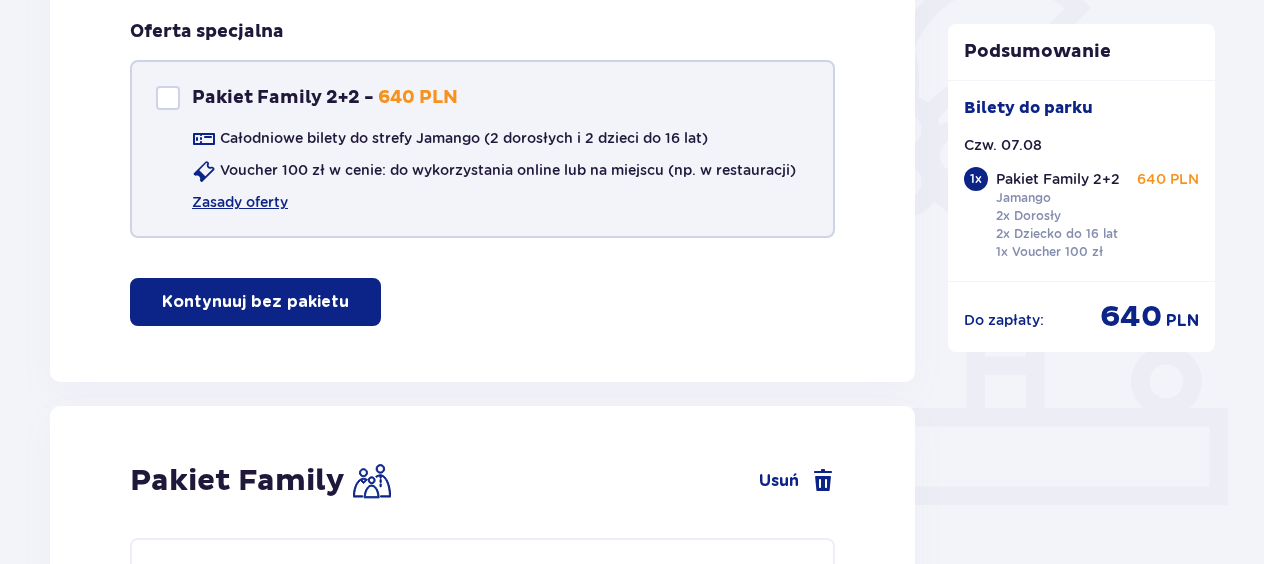click on "Kontynuuj bez pakietu" at bounding box center [255, 302] 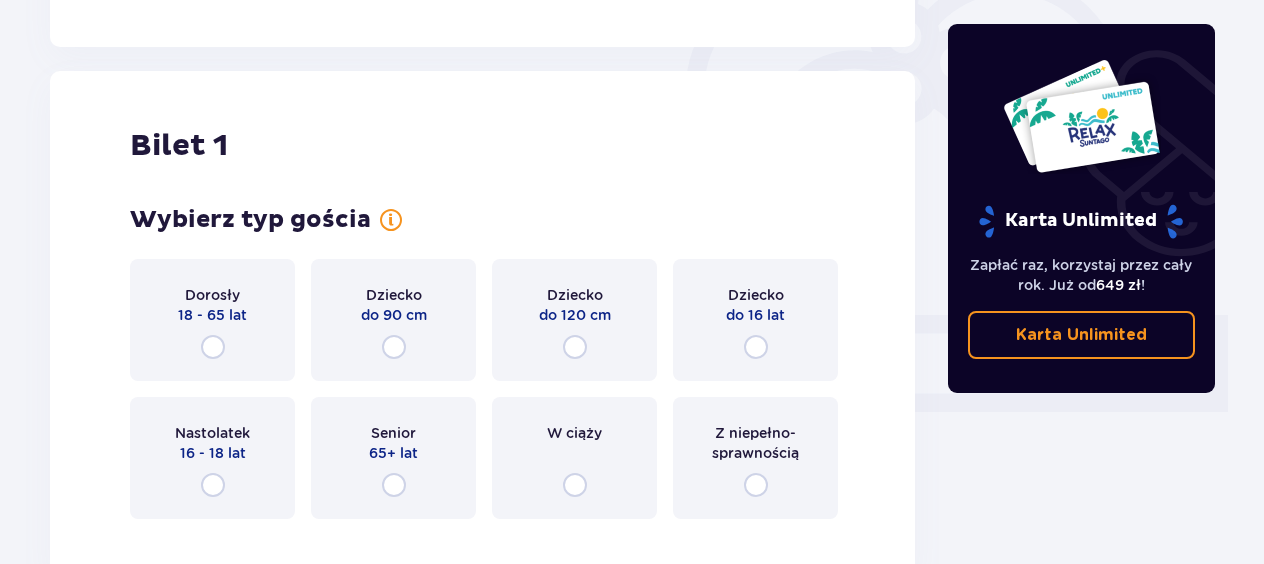 scroll, scrollTop: 628, scrollLeft: 0, axis: vertical 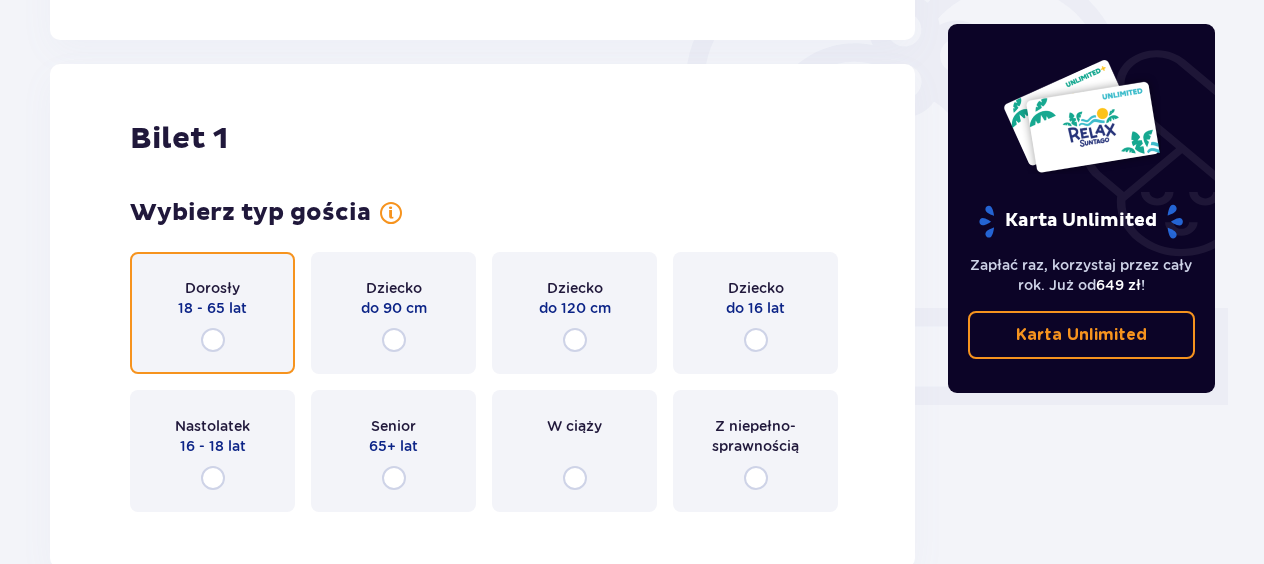 click at bounding box center (213, 340) 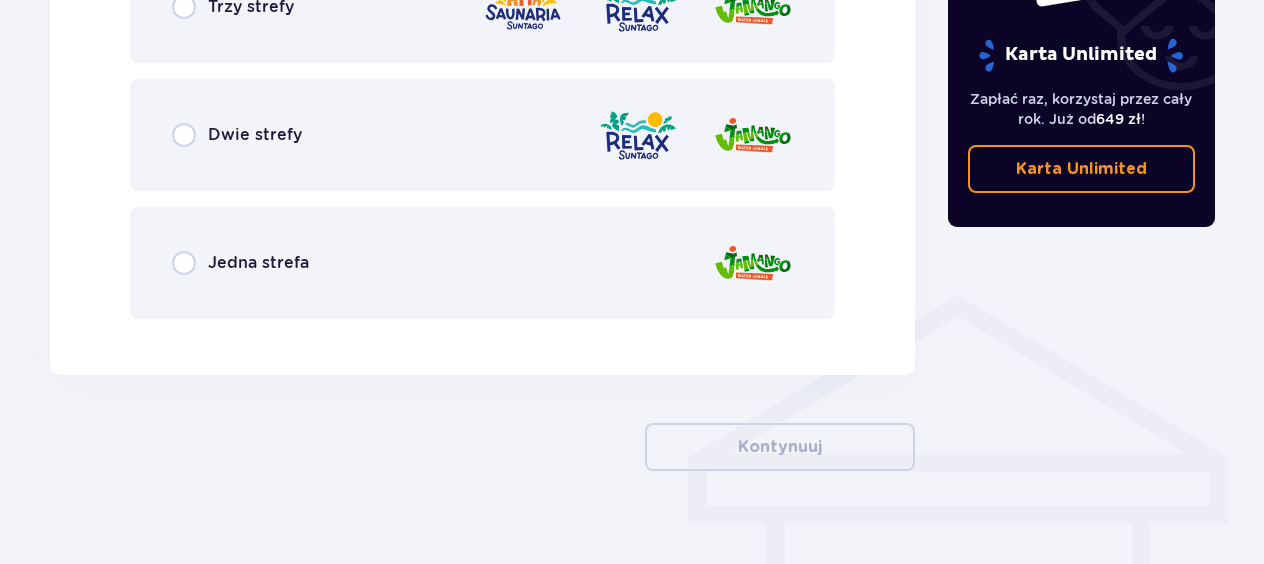 scroll, scrollTop: 1356, scrollLeft: 0, axis: vertical 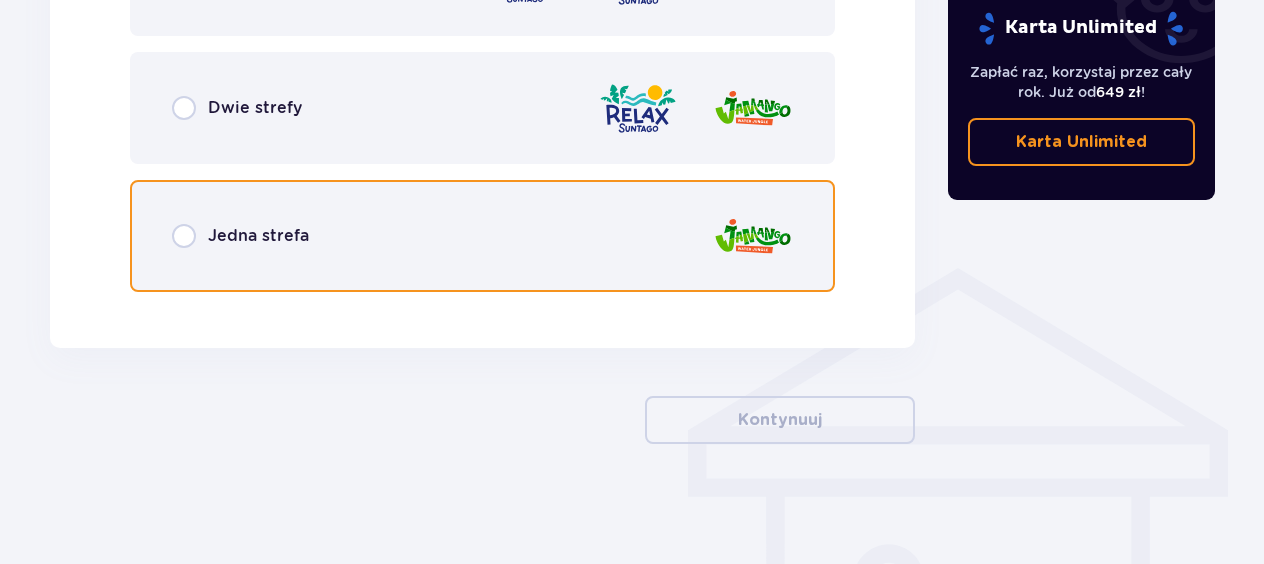 click at bounding box center [184, 236] 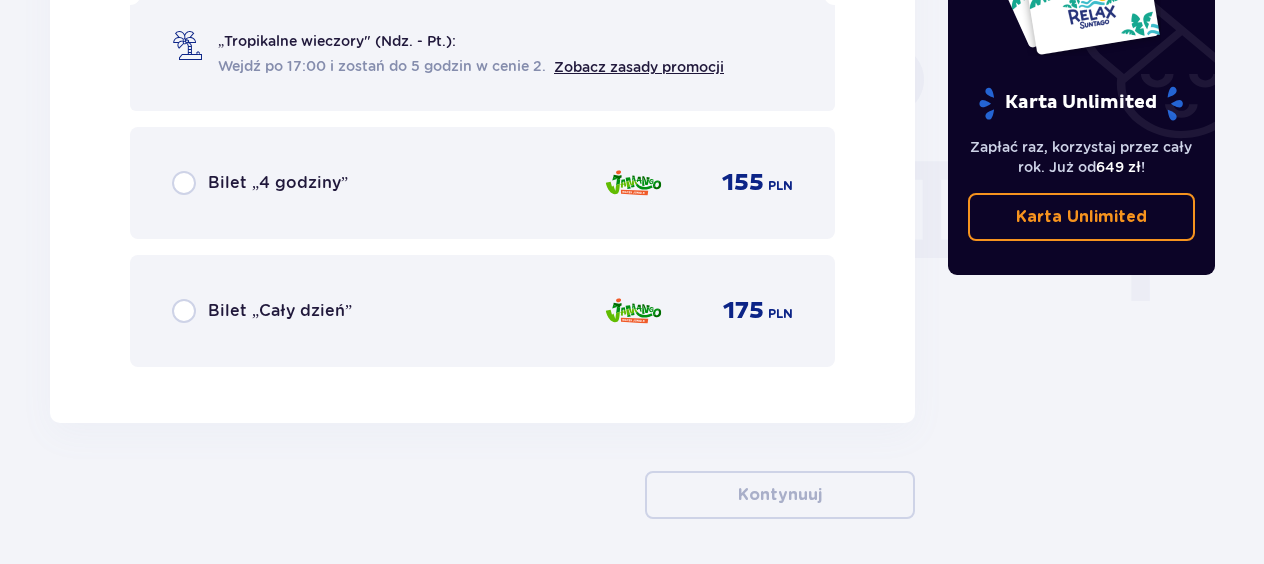 scroll, scrollTop: 1930, scrollLeft: 0, axis: vertical 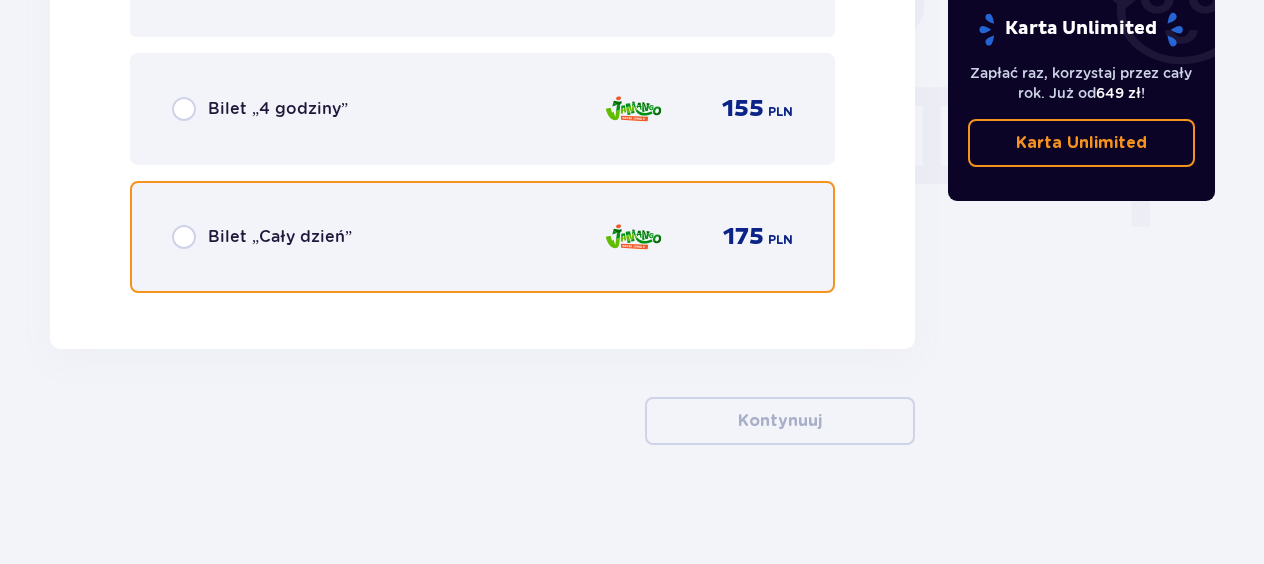 click at bounding box center (184, 237) 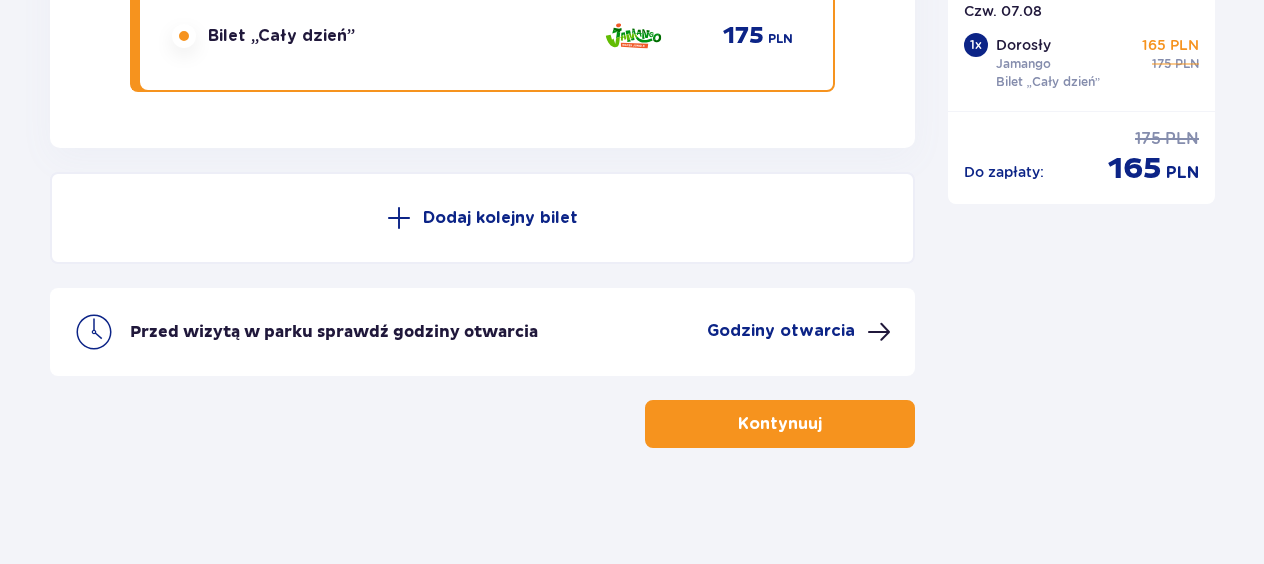 scroll, scrollTop: 2133, scrollLeft: 0, axis: vertical 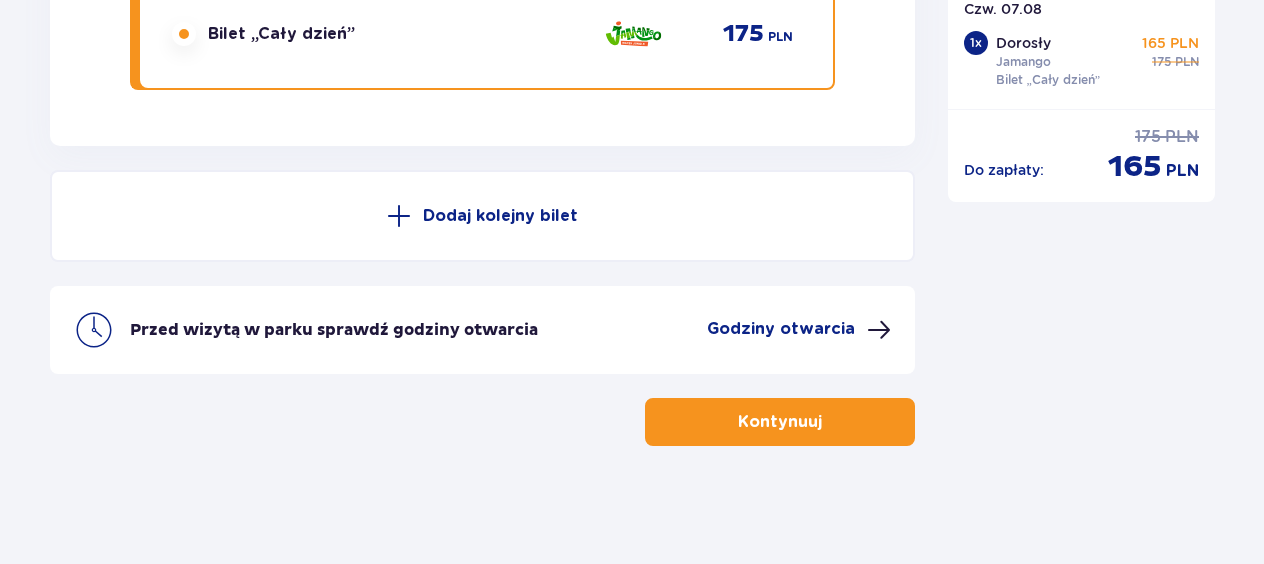 click on "Dodaj kolejny bilet" at bounding box center (500, 216) 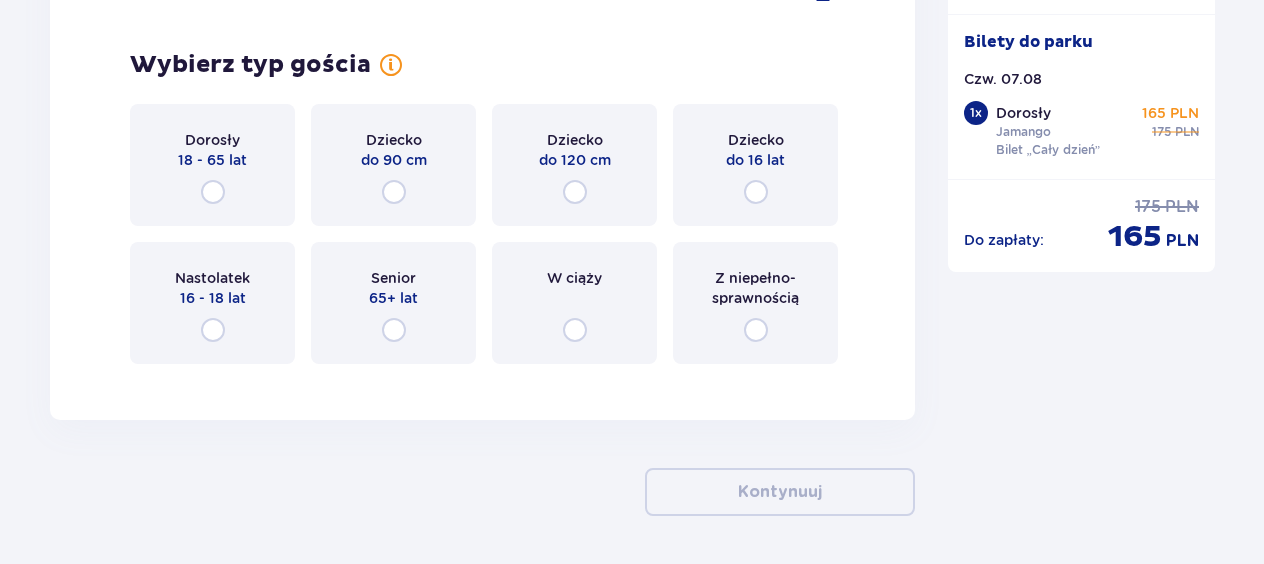 scroll, scrollTop: 2458, scrollLeft: 0, axis: vertical 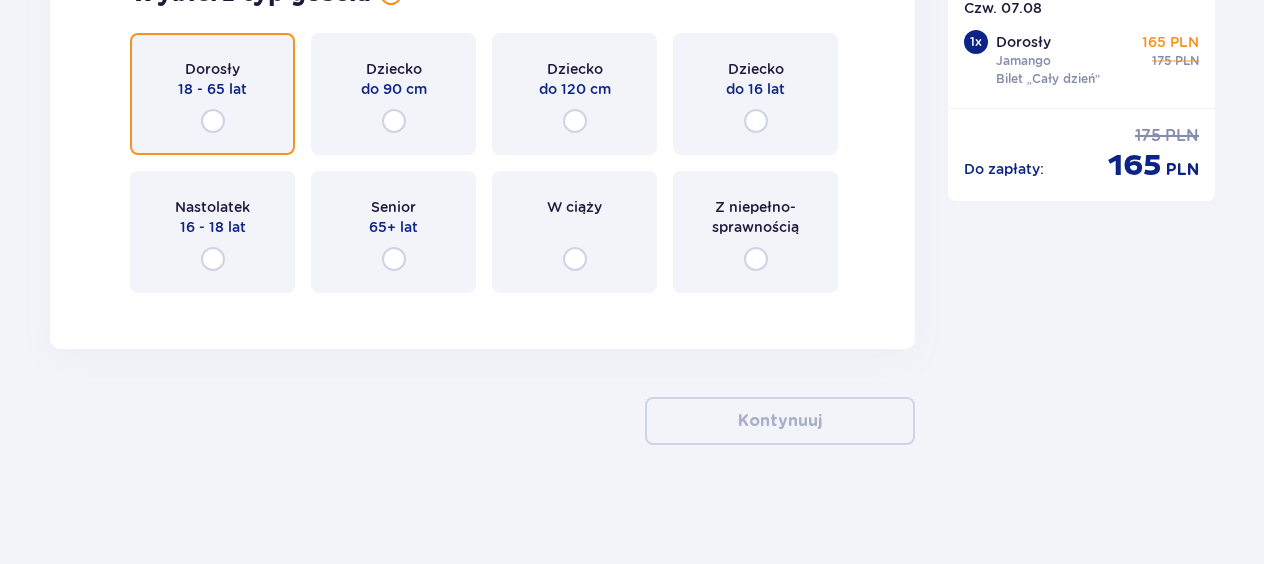 click at bounding box center [213, 121] 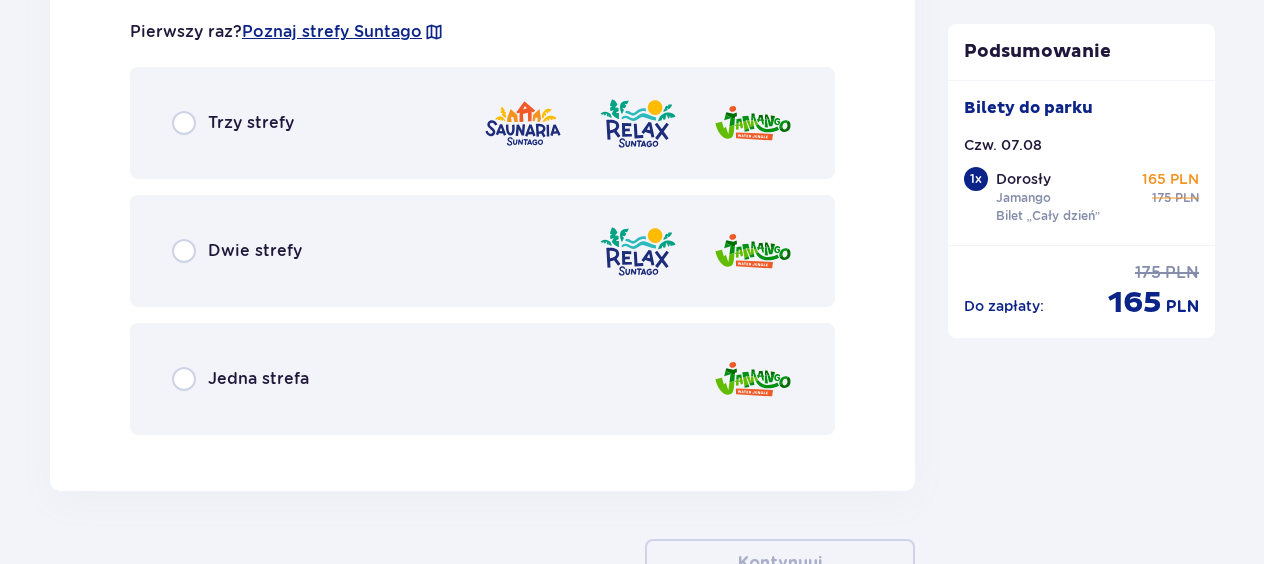 scroll, scrollTop: 2966, scrollLeft: 0, axis: vertical 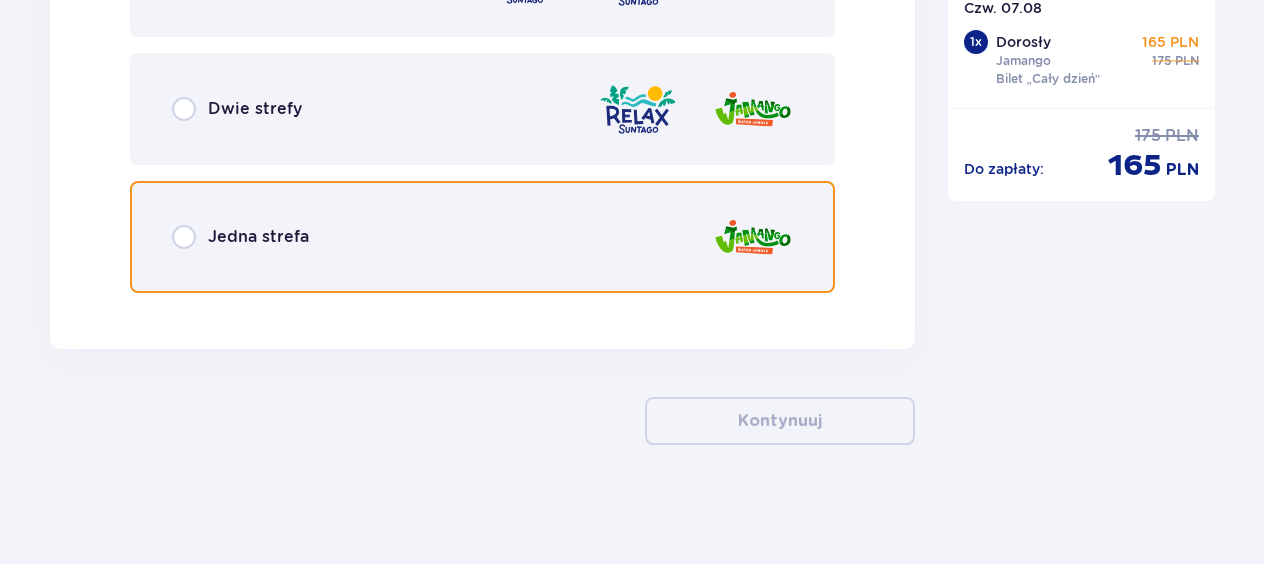 click at bounding box center (184, 237) 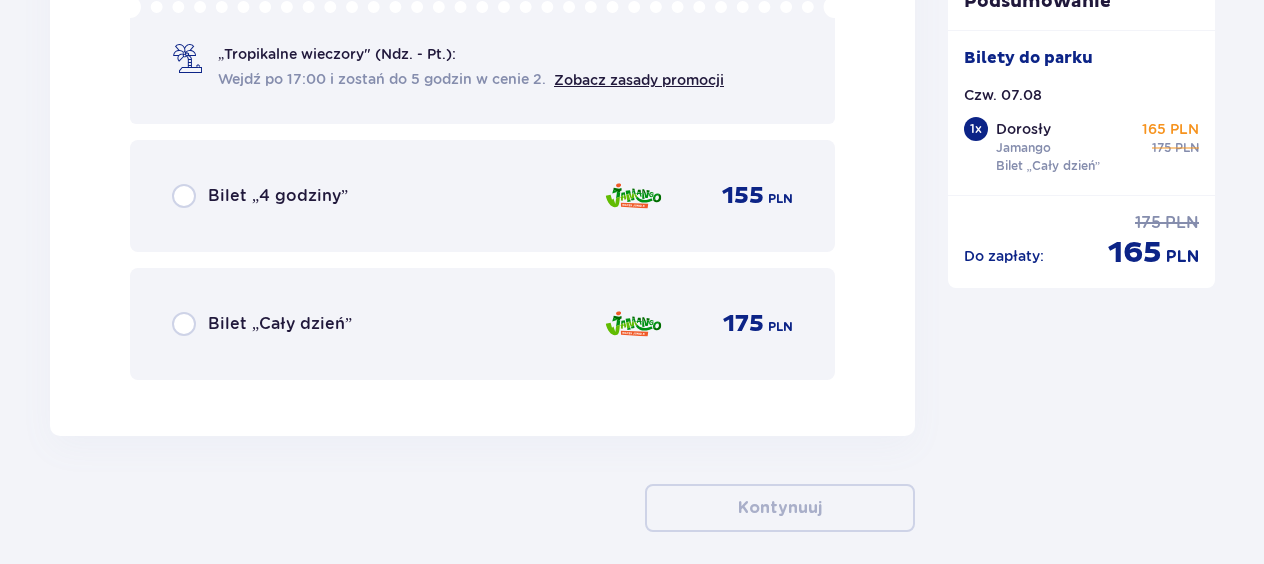 scroll, scrollTop: 3540, scrollLeft: 0, axis: vertical 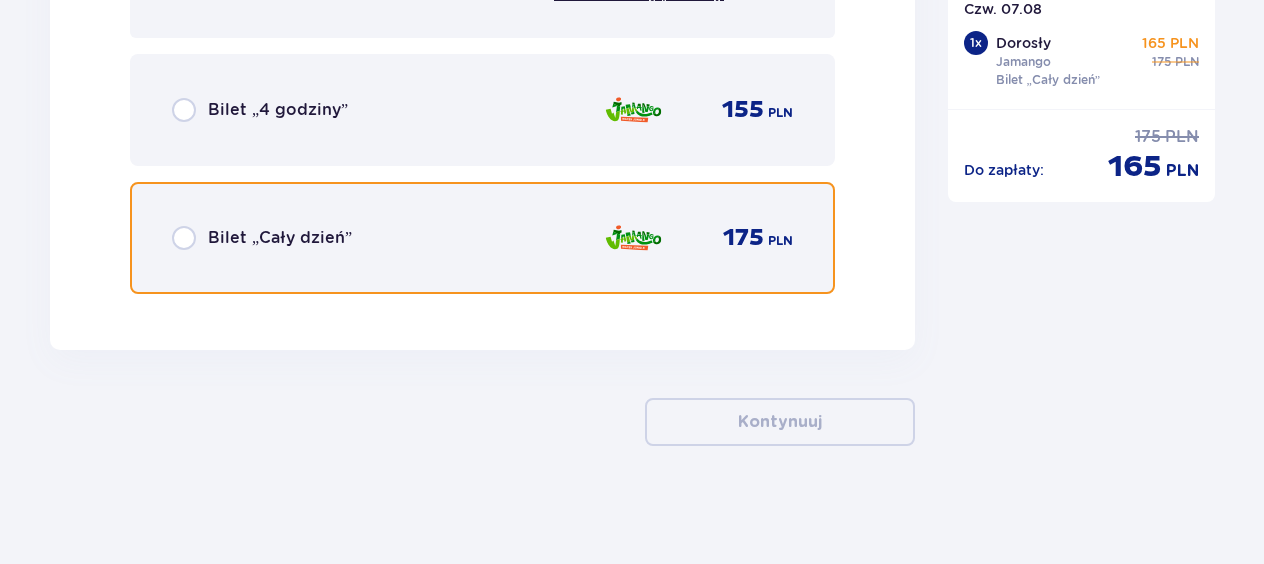 click at bounding box center (184, 238) 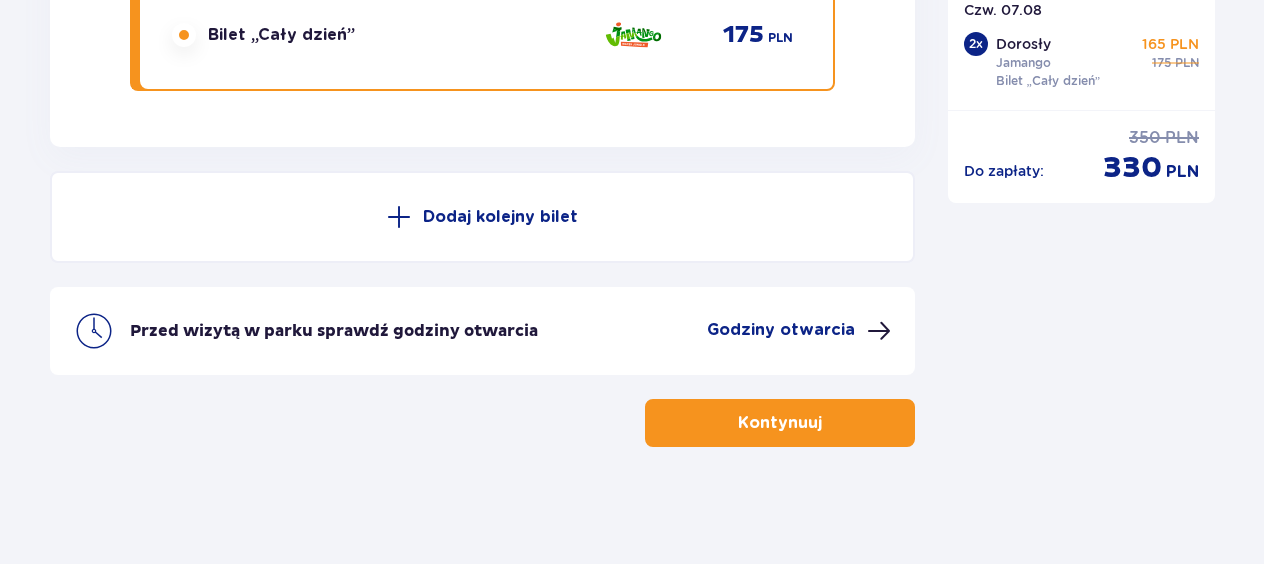 scroll, scrollTop: 3744, scrollLeft: 0, axis: vertical 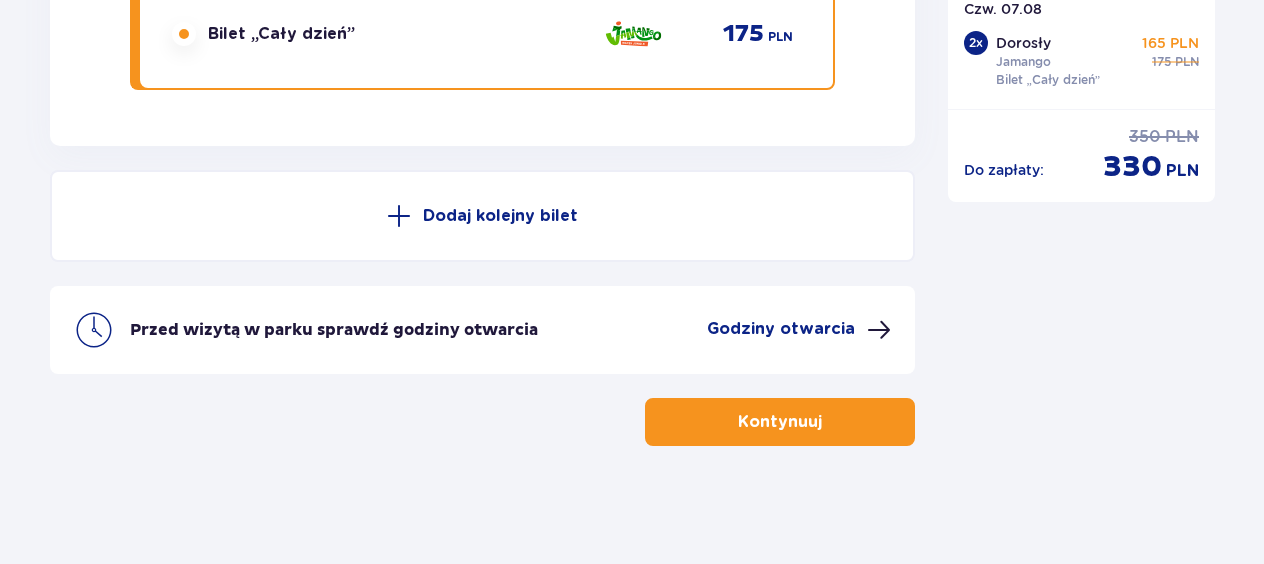 click at bounding box center [399, 216] 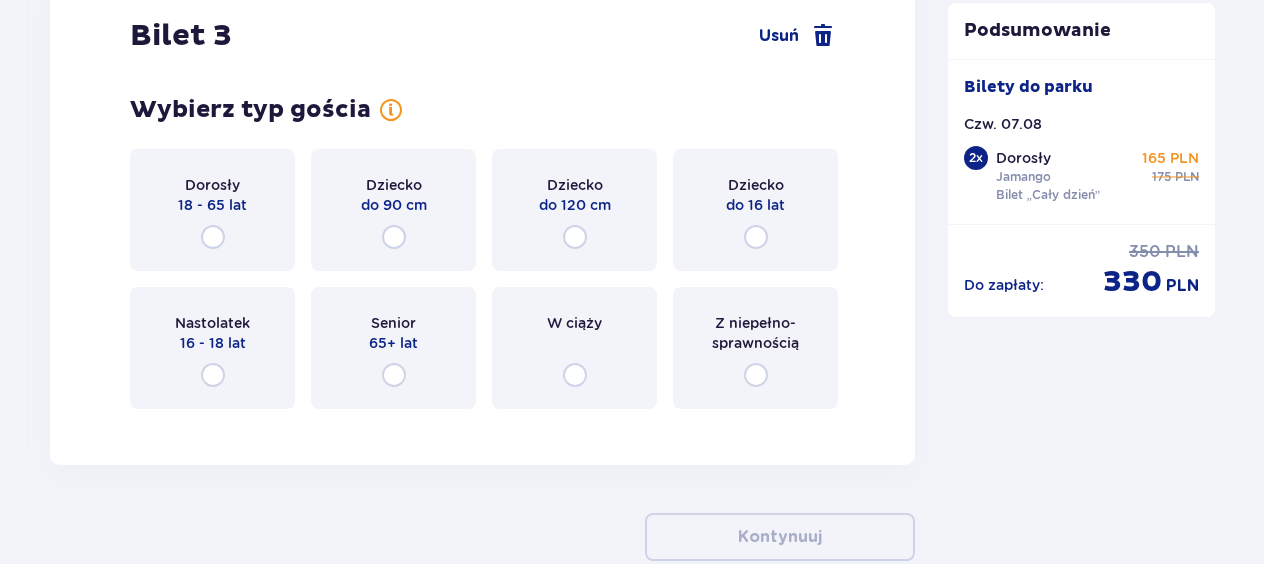 scroll, scrollTop: 4229, scrollLeft: 0, axis: vertical 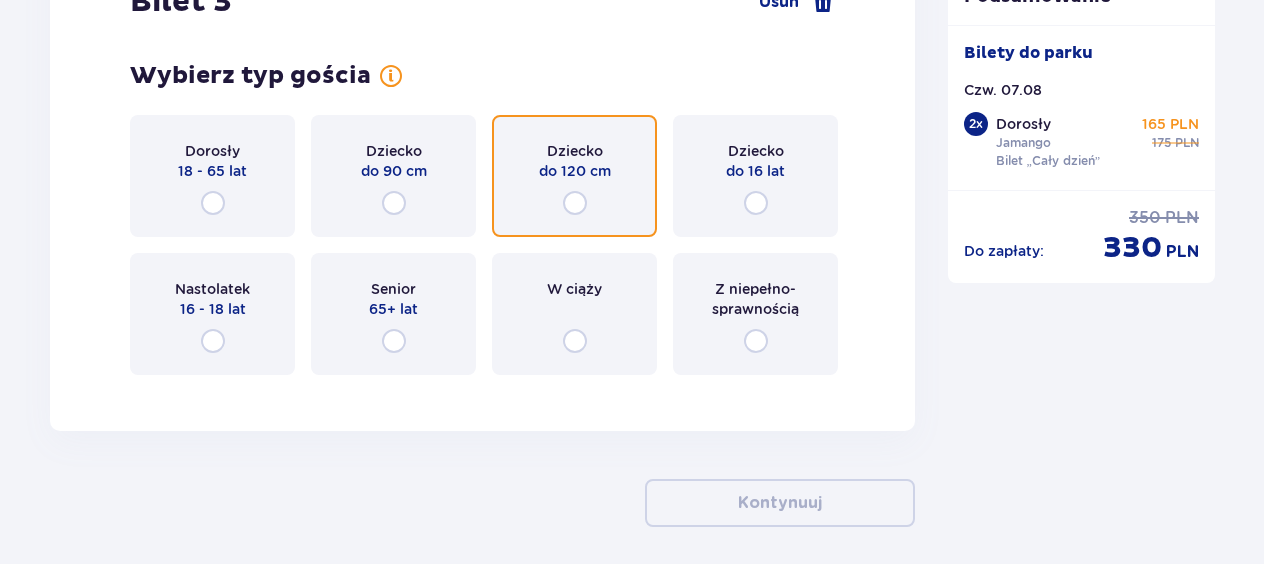 click at bounding box center [575, 203] 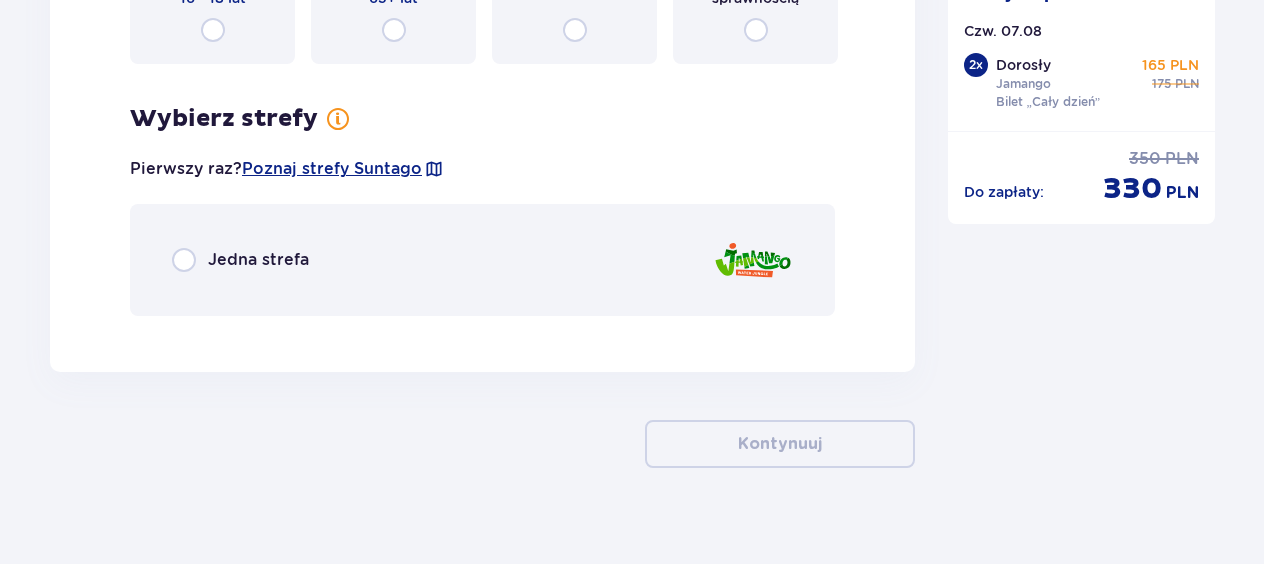 scroll, scrollTop: 4561, scrollLeft: 0, axis: vertical 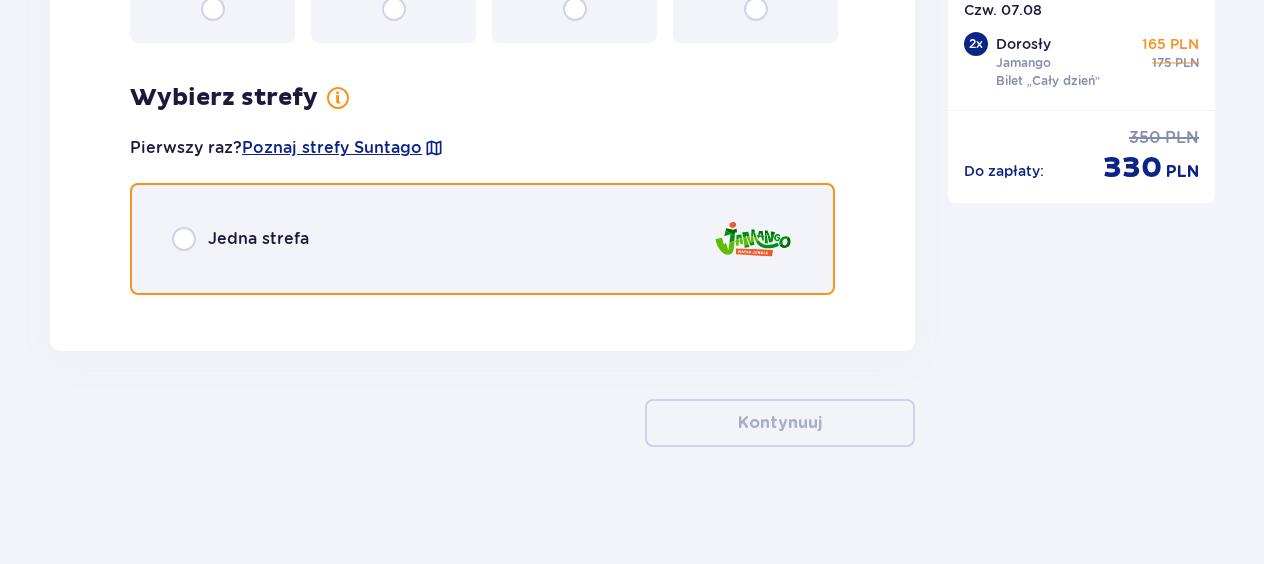 click at bounding box center (184, 239) 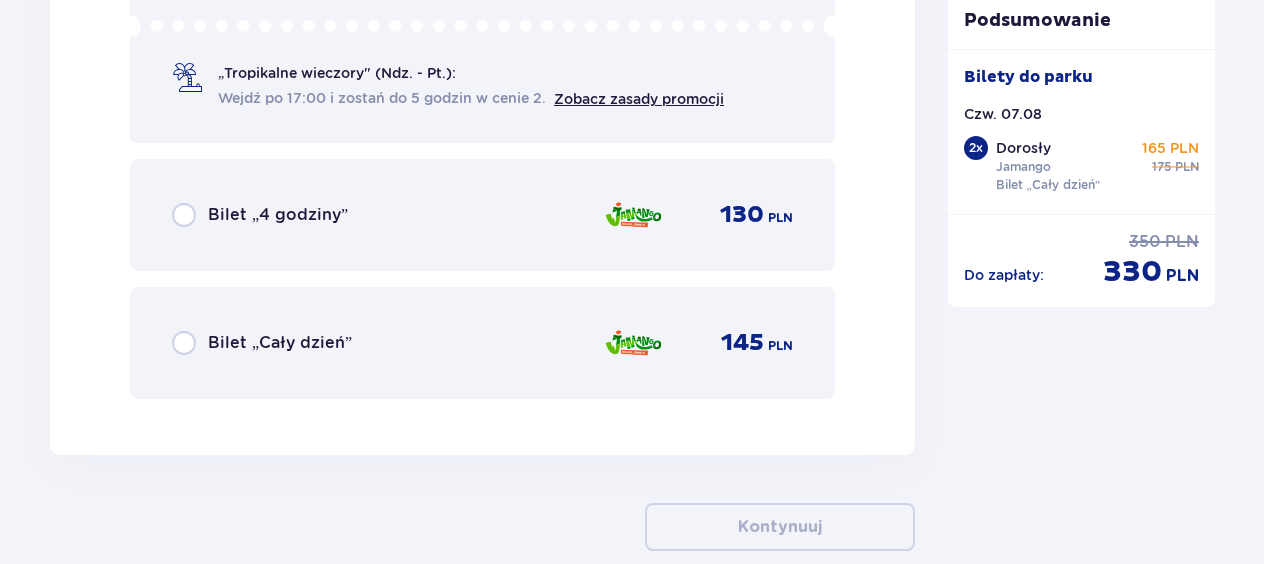 scroll, scrollTop: 5136, scrollLeft: 0, axis: vertical 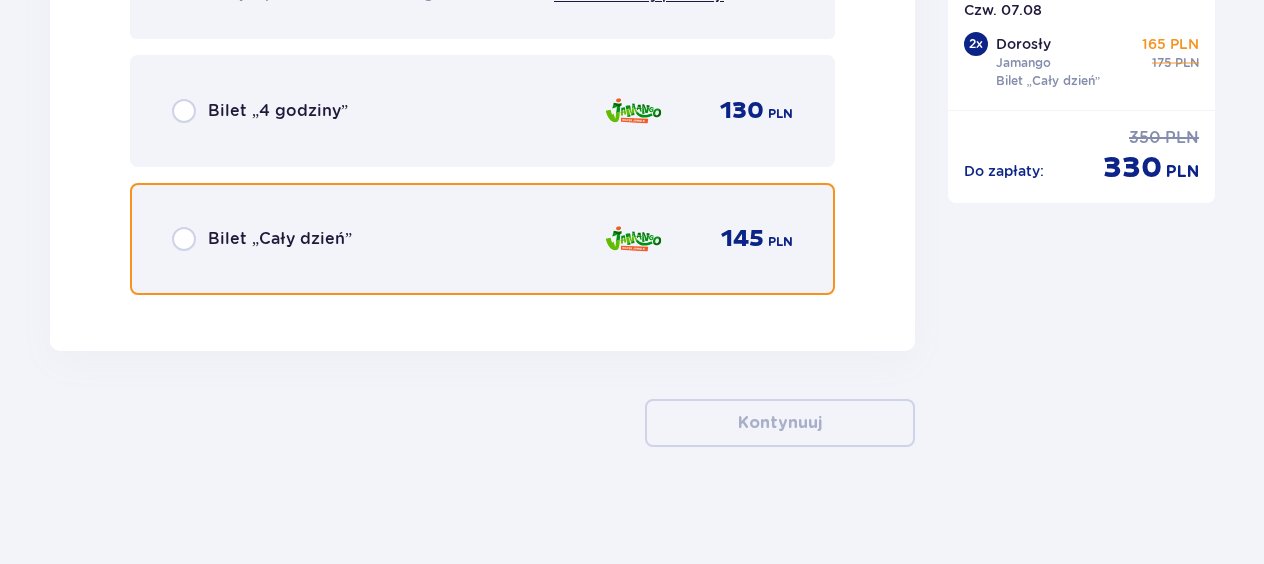 click at bounding box center (184, 239) 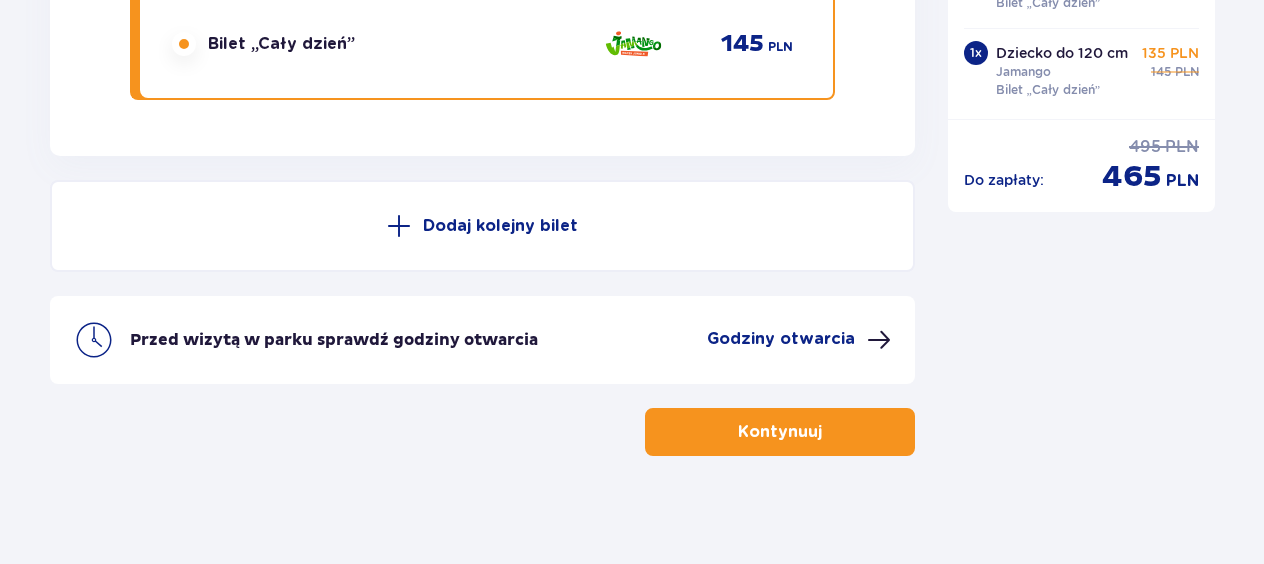 scroll, scrollTop: 5339, scrollLeft: 0, axis: vertical 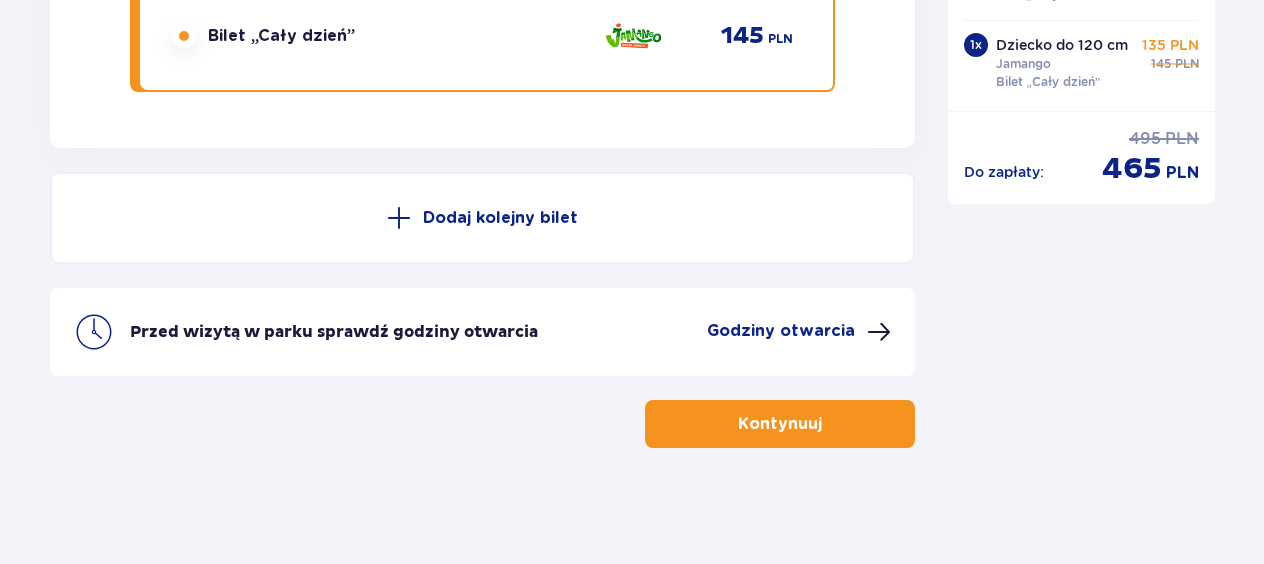 click at bounding box center (399, 218) 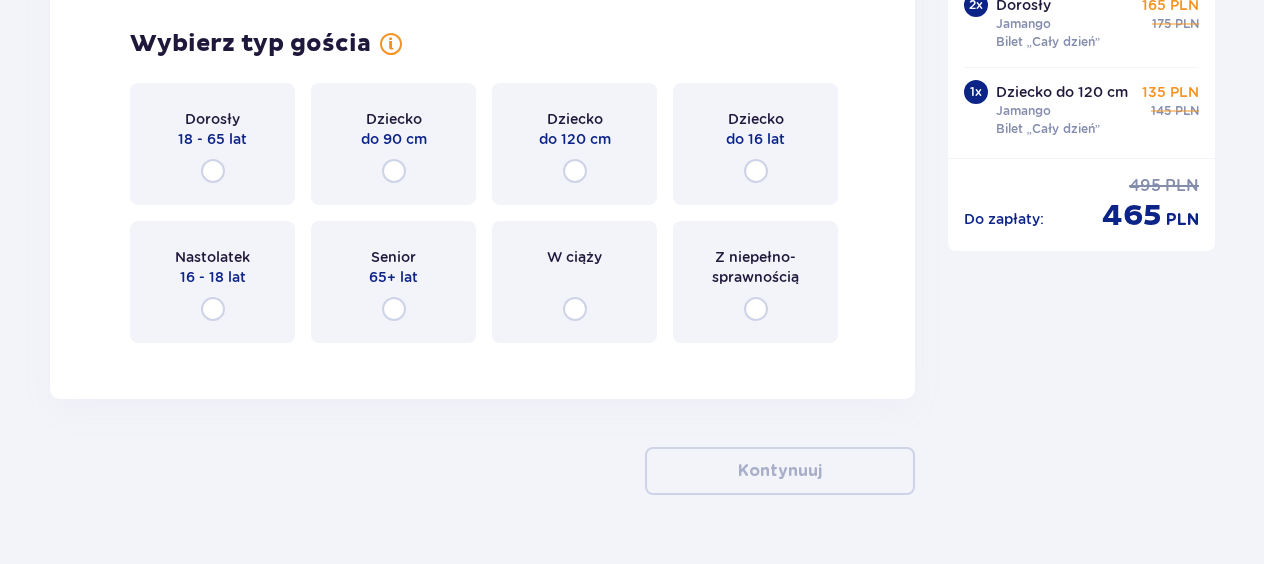 scroll, scrollTop: 5664, scrollLeft: 0, axis: vertical 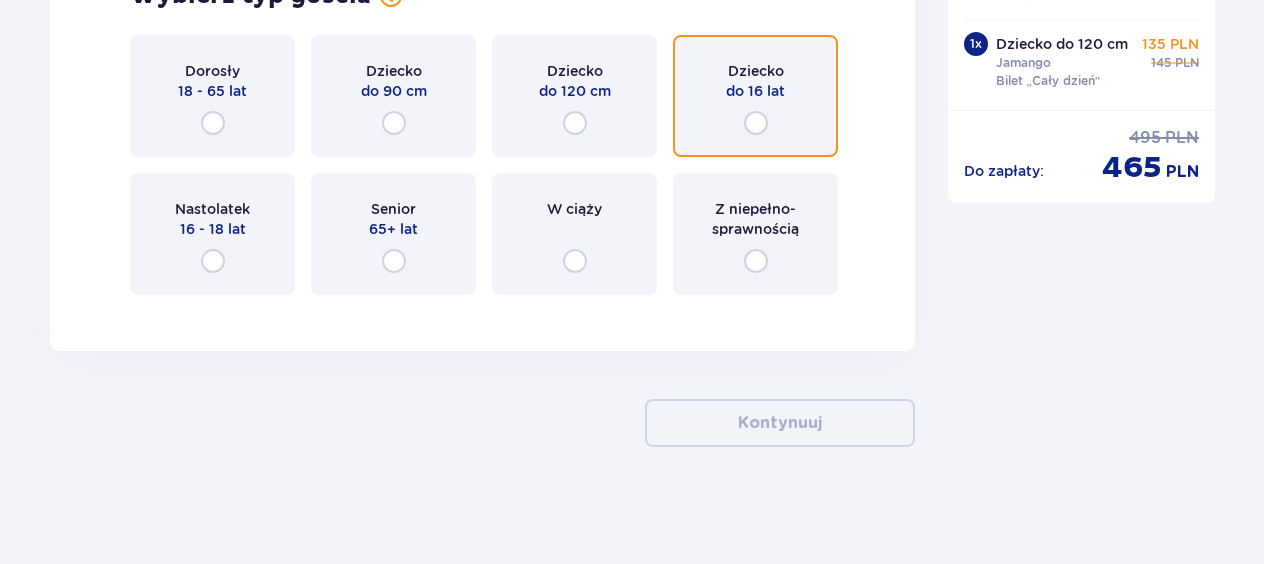 click at bounding box center [756, 123] 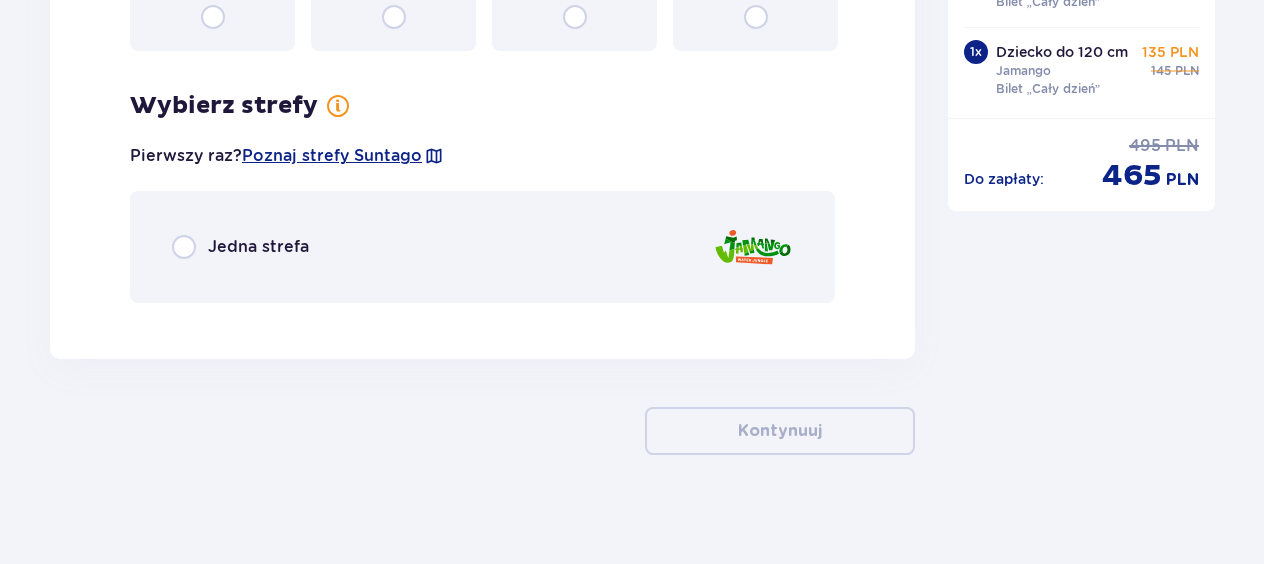 scroll, scrollTop: 5916, scrollLeft: 0, axis: vertical 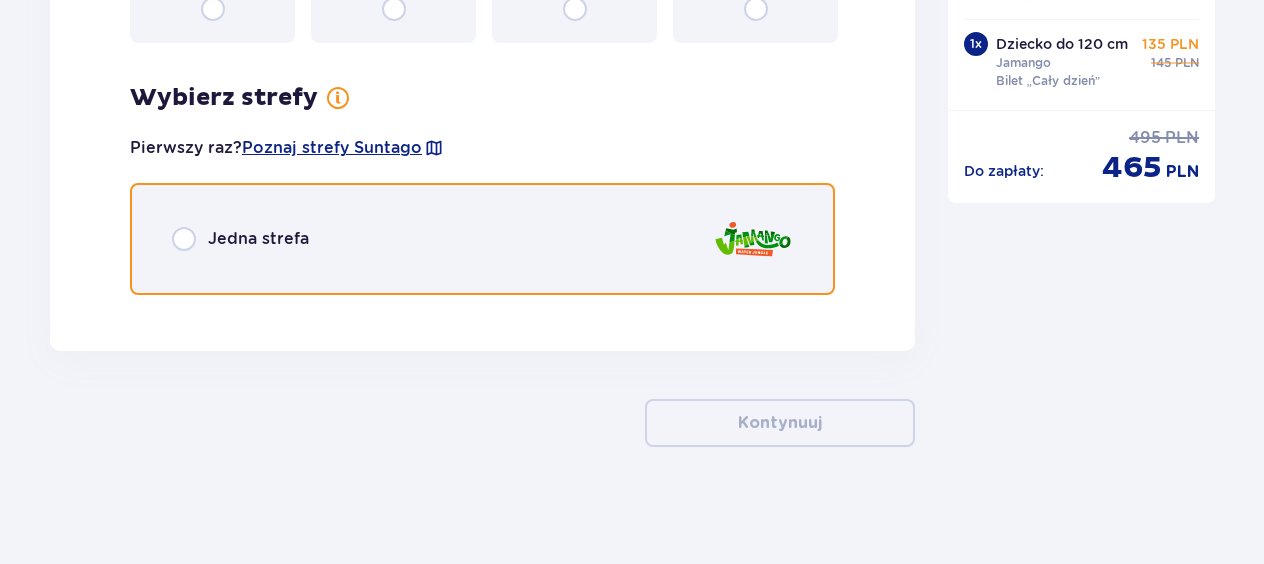 click at bounding box center [184, 239] 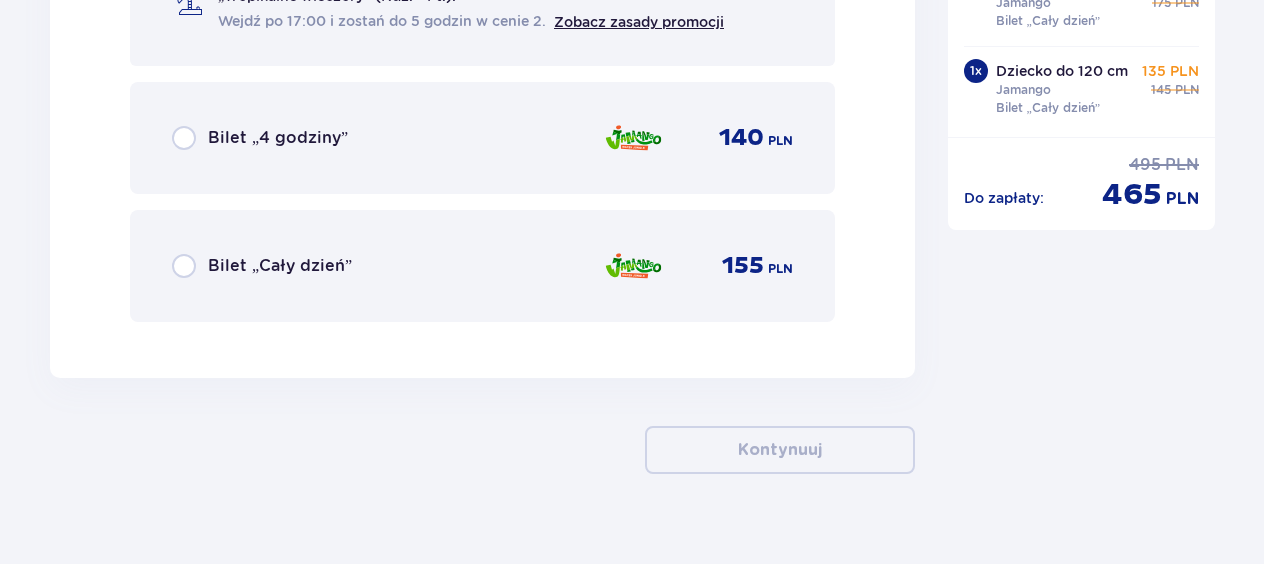 scroll, scrollTop: 6490, scrollLeft: 0, axis: vertical 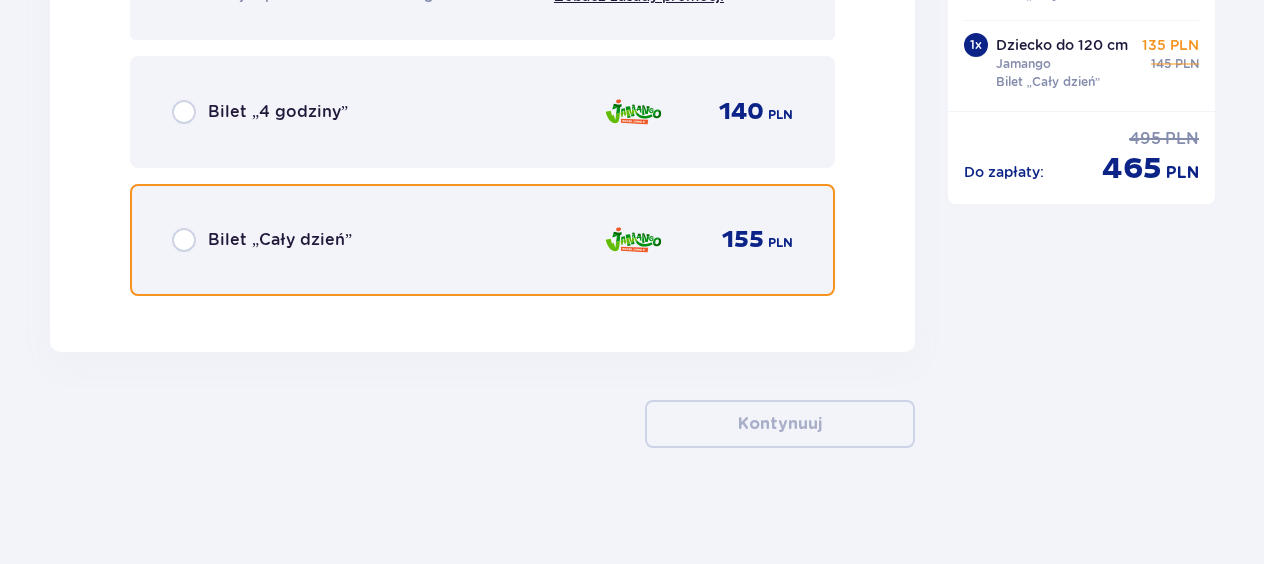click at bounding box center [184, 240] 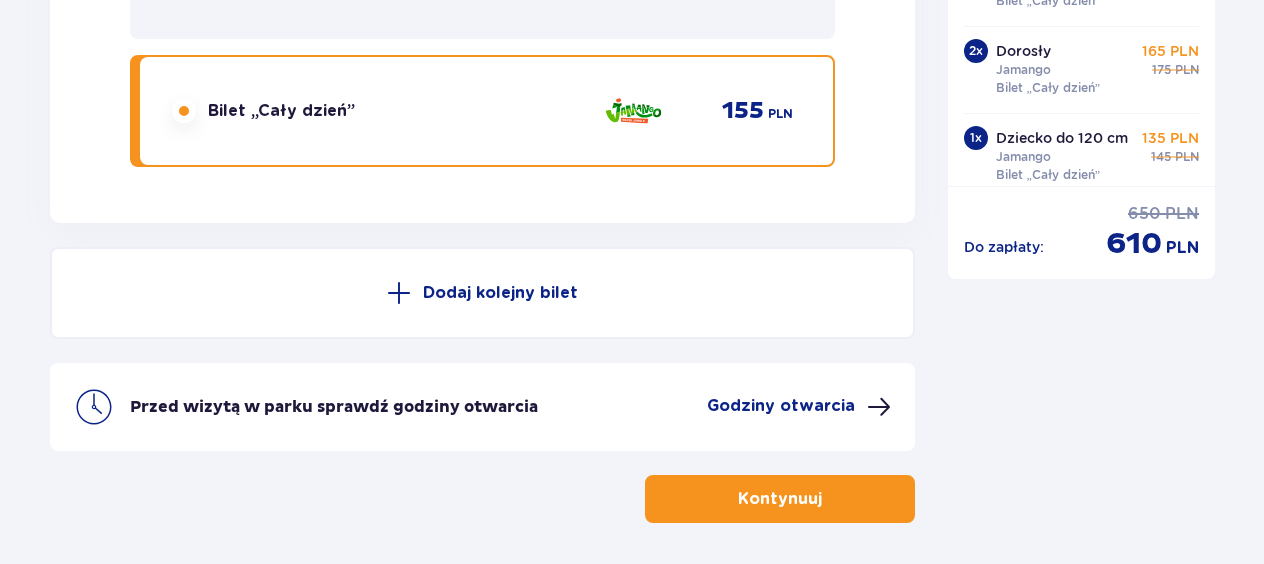scroll, scrollTop: 6593, scrollLeft: 0, axis: vertical 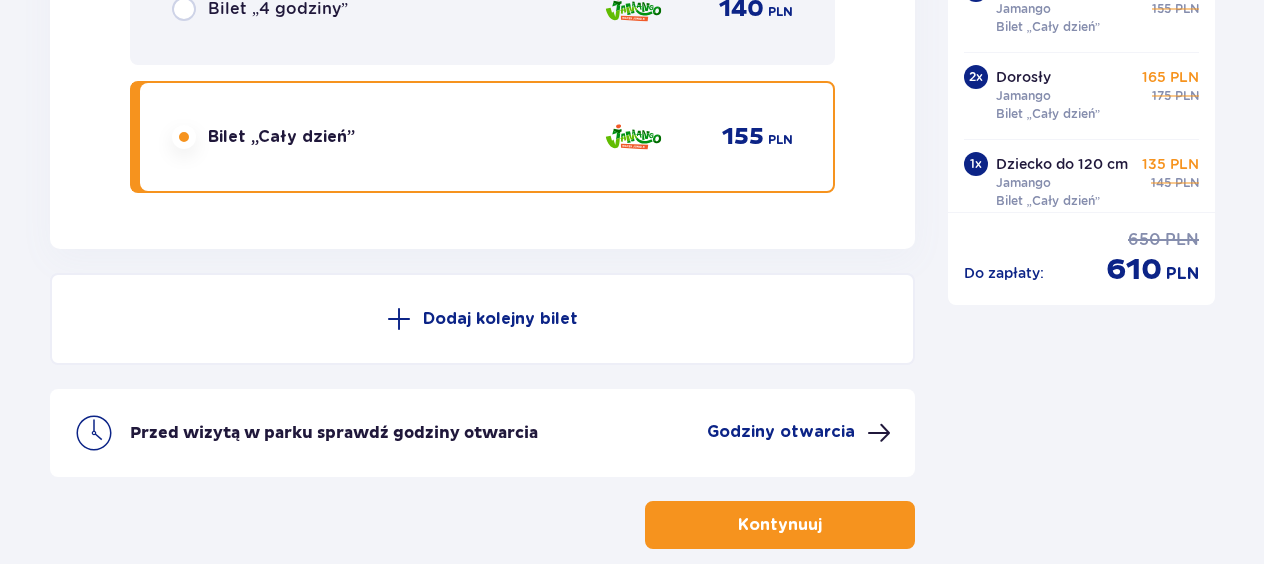 drag, startPoint x: 1056, startPoint y: 292, endPoint x: 1138, endPoint y: 325, distance: 88.391174 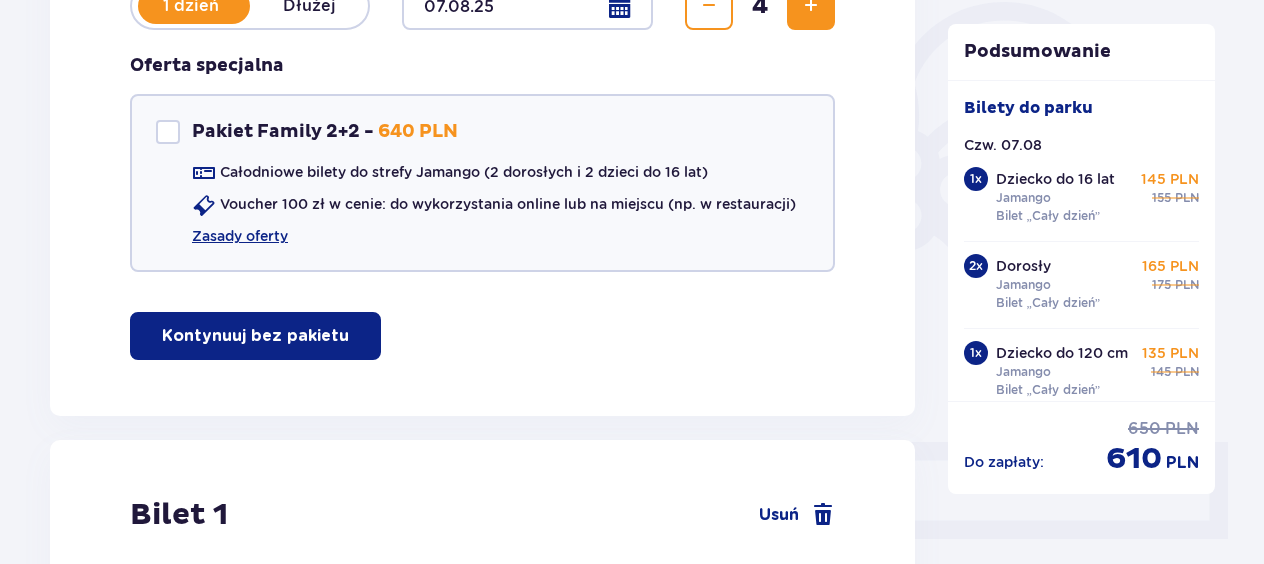 scroll, scrollTop: 493, scrollLeft: 0, axis: vertical 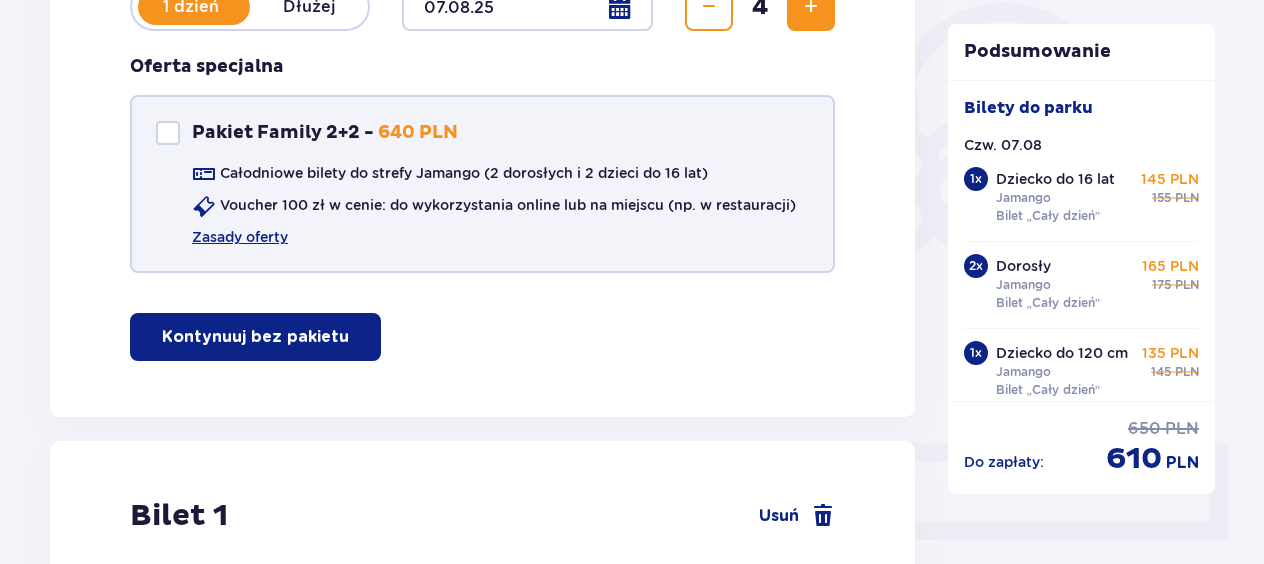 click at bounding box center (168, 133) 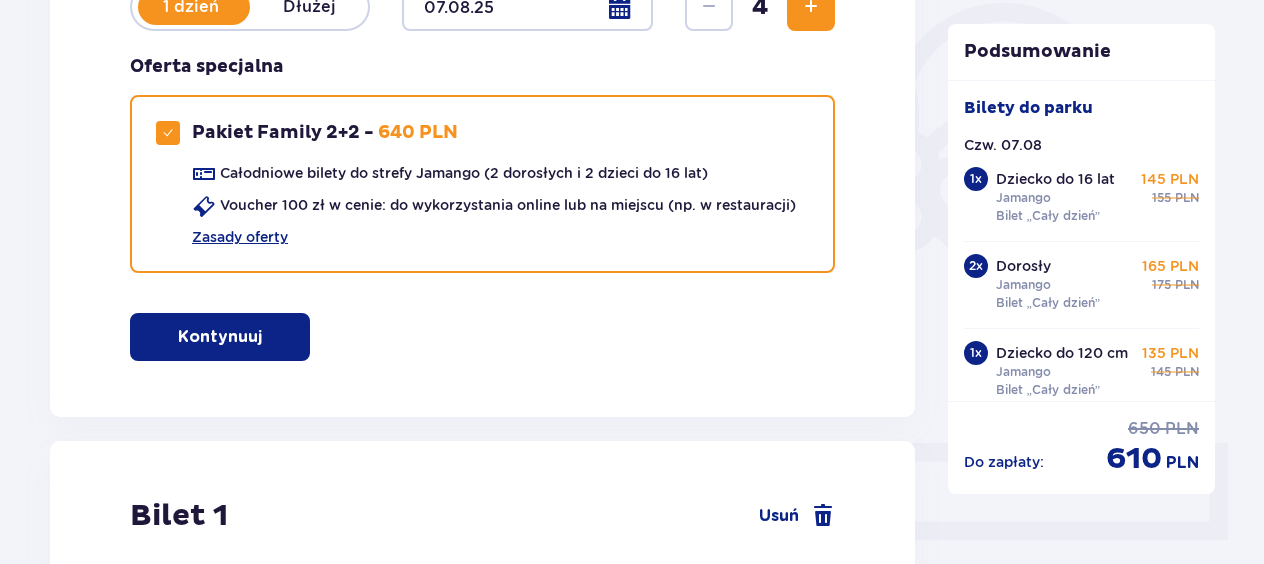 click on "Kontynuuj" at bounding box center [220, 337] 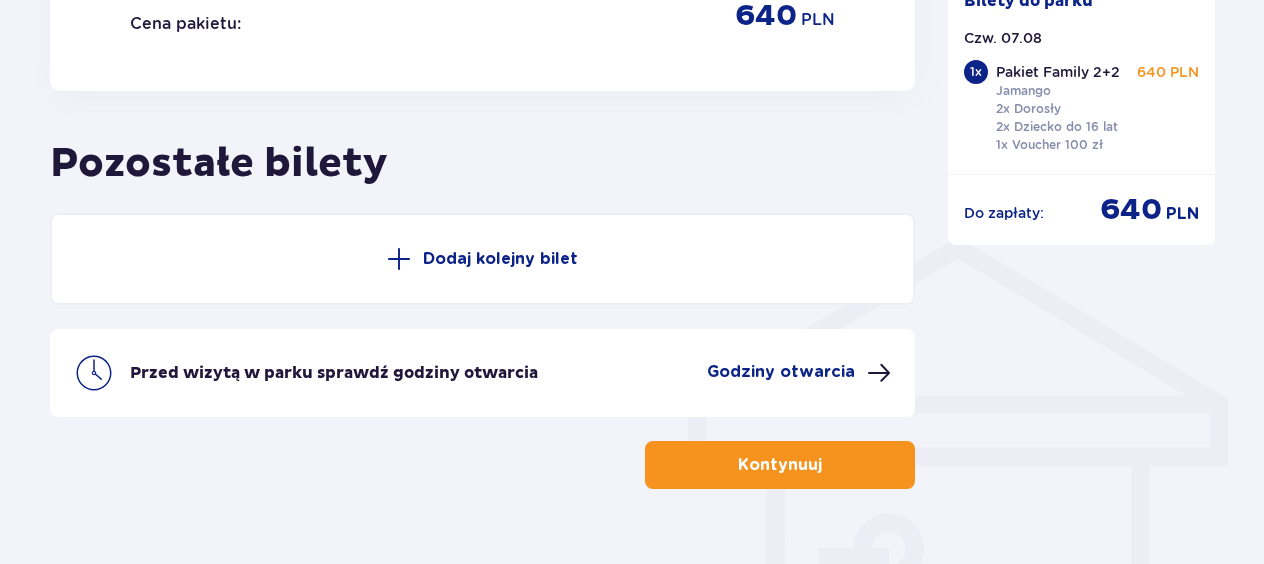 scroll, scrollTop: 1428, scrollLeft: 0, axis: vertical 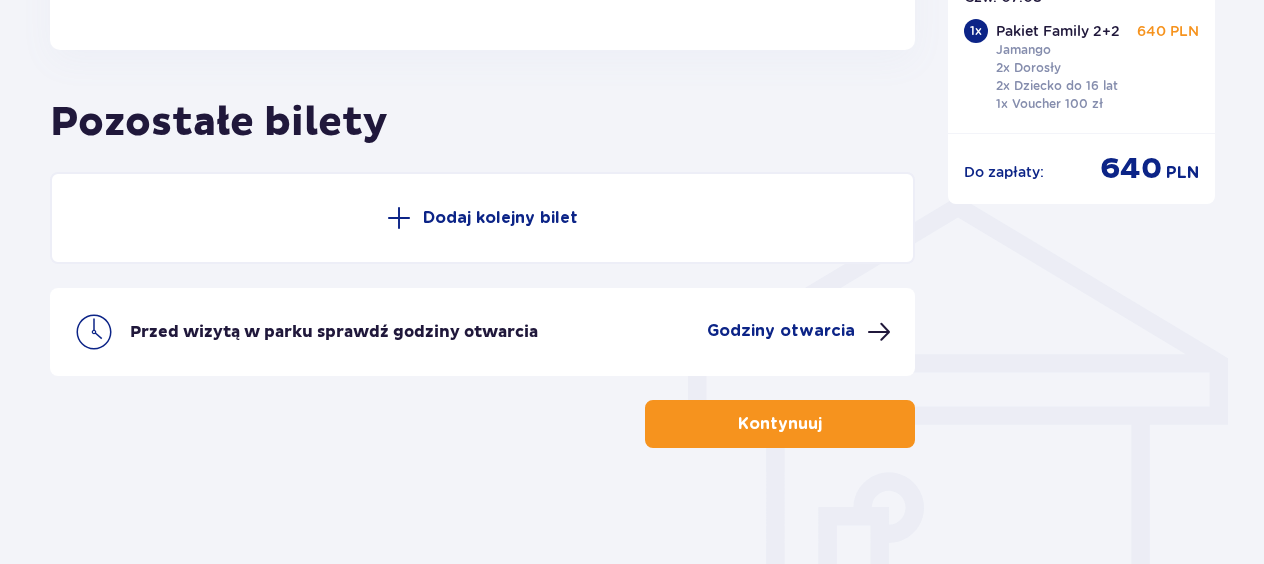 click on "Kontynuuj" at bounding box center (780, 424) 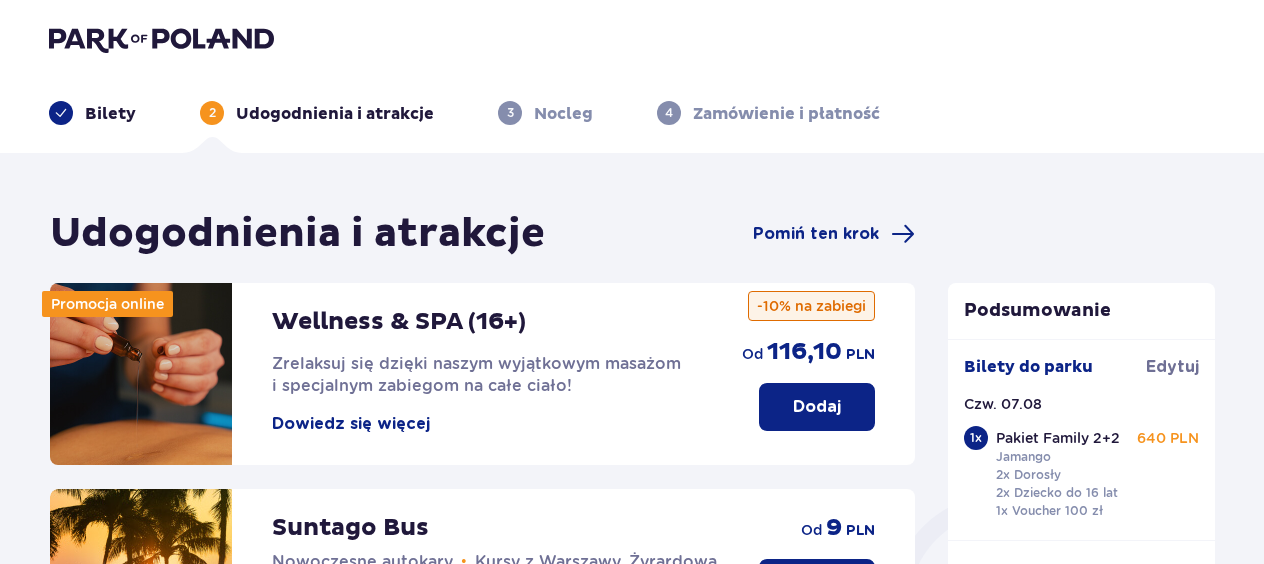 scroll, scrollTop: 0, scrollLeft: 0, axis: both 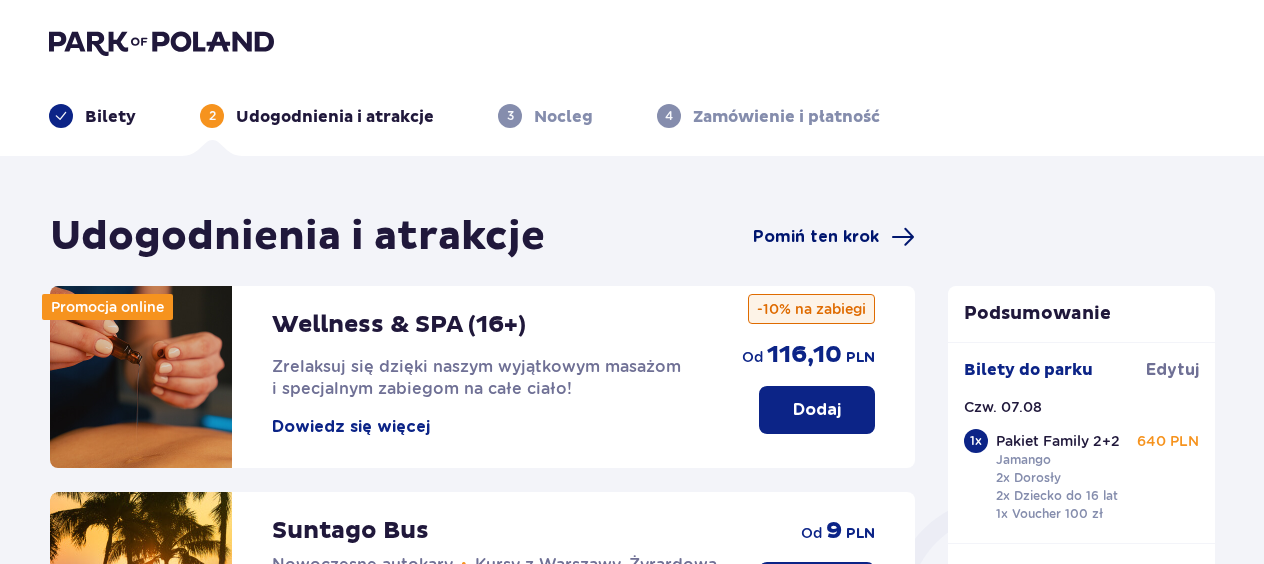 click on "Pomiń ten krok" at bounding box center [816, 237] 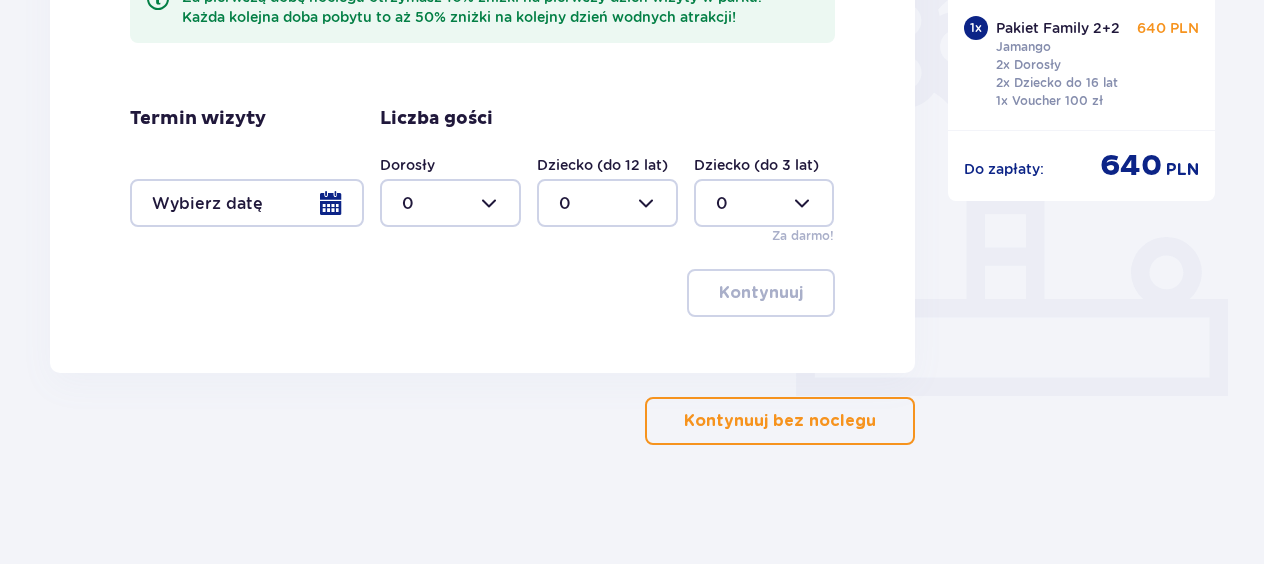 scroll, scrollTop: 638, scrollLeft: 0, axis: vertical 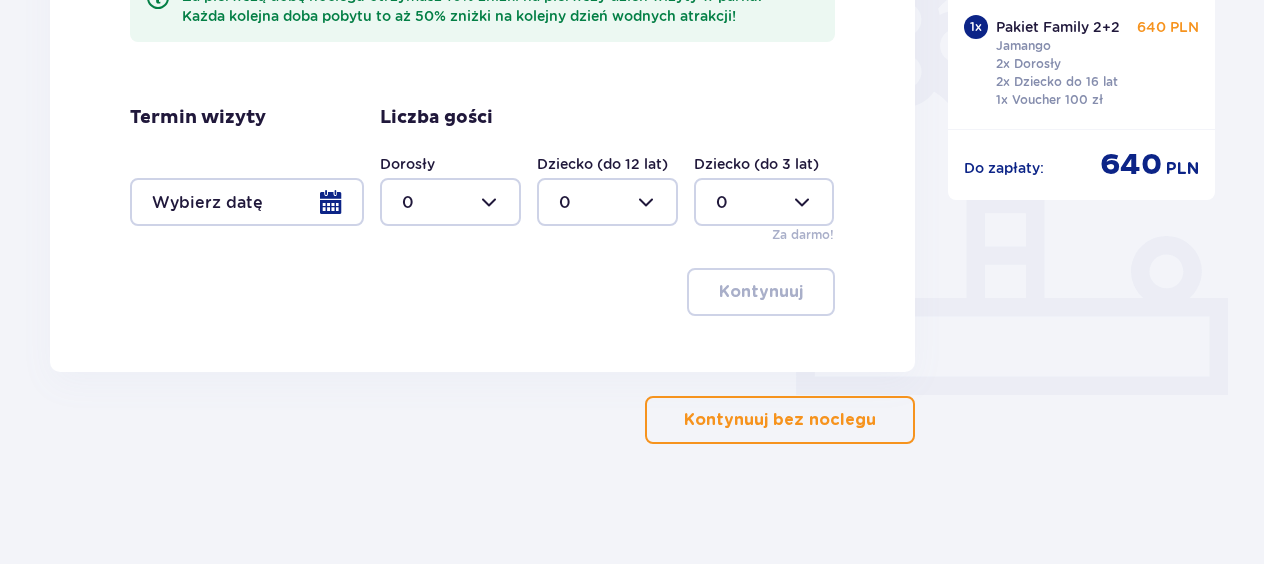 click on "Kontynuuj bez noclegu" at bounding box center (780, 420) 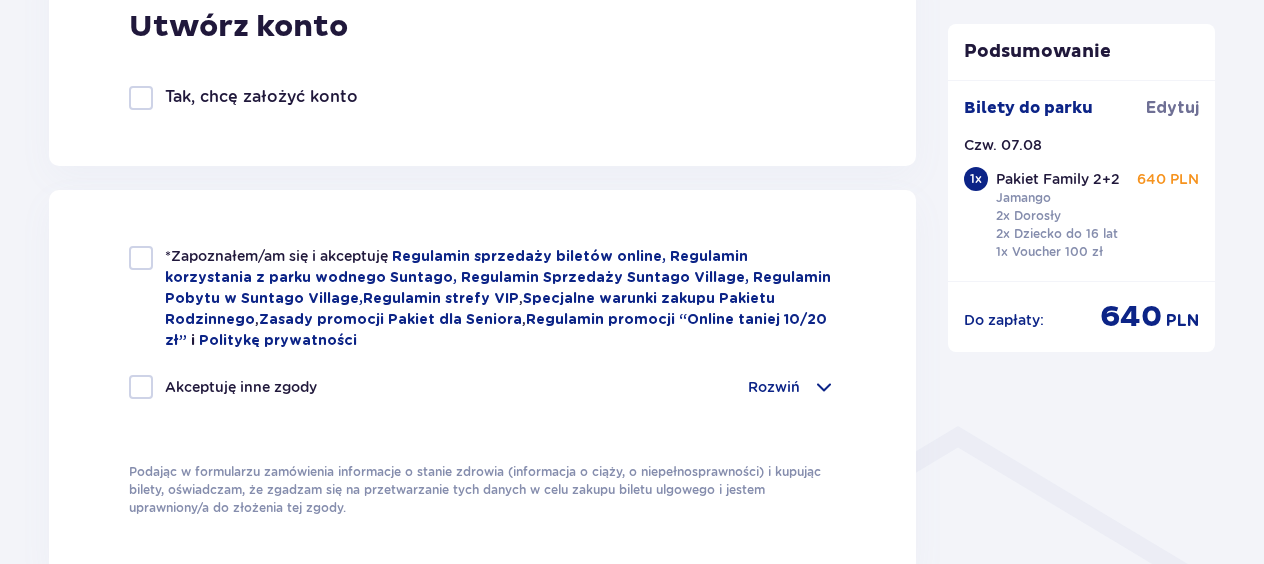 scroll, scrollTop: 1200, scrollLeft: 0, axis: vertical 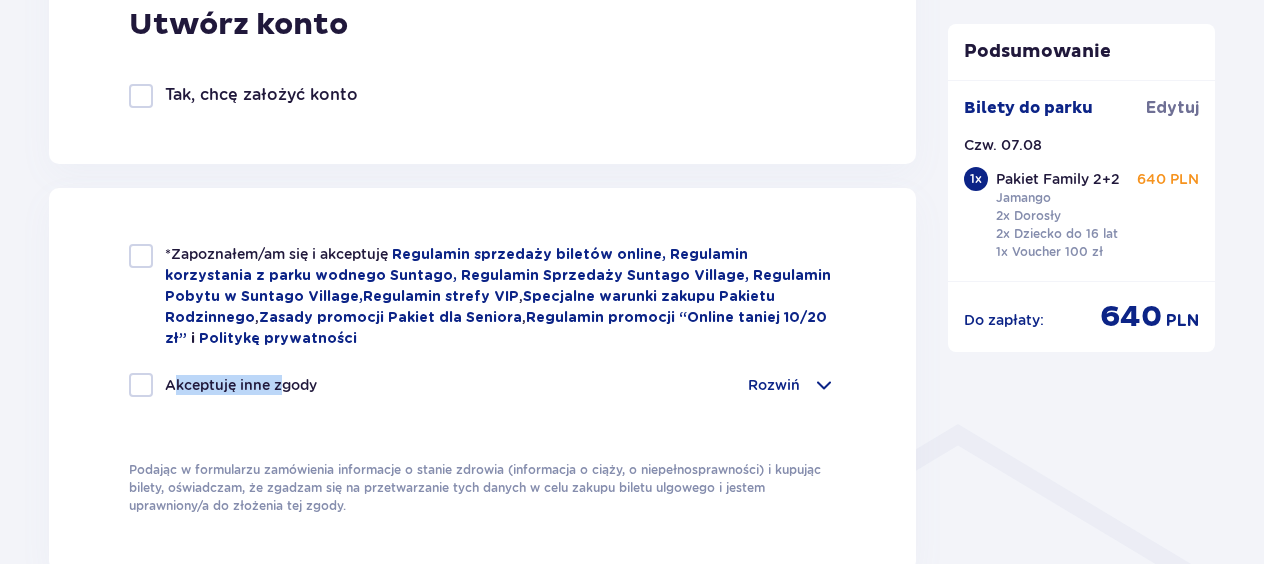 drag, startPoint x: 200, startPoint y: 383, endPoint x: 293, endPoint y: 365, distance: 94.72592 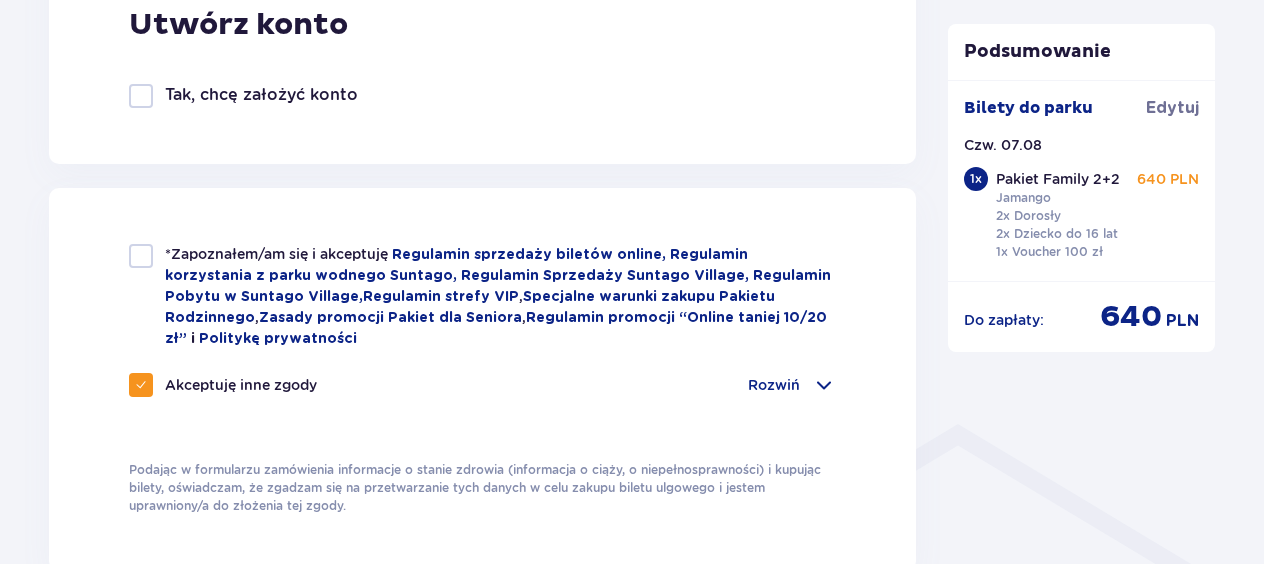 click at bounding box center [141, 256] 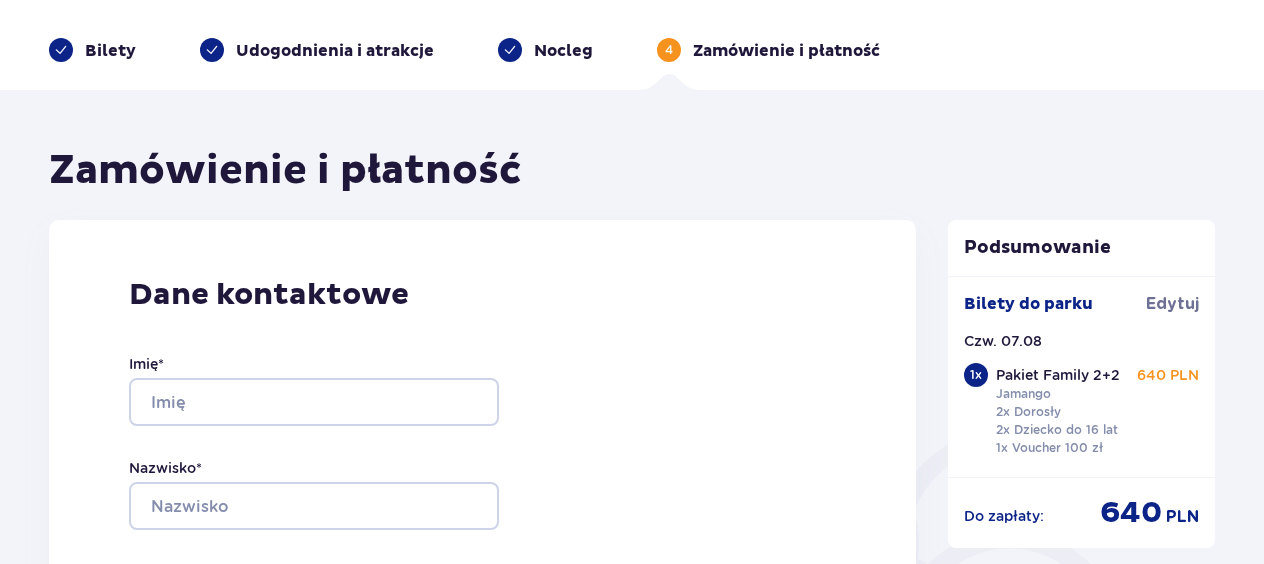 scroll, scrollTop: 100, scrollLeft: 0, axis: vertical 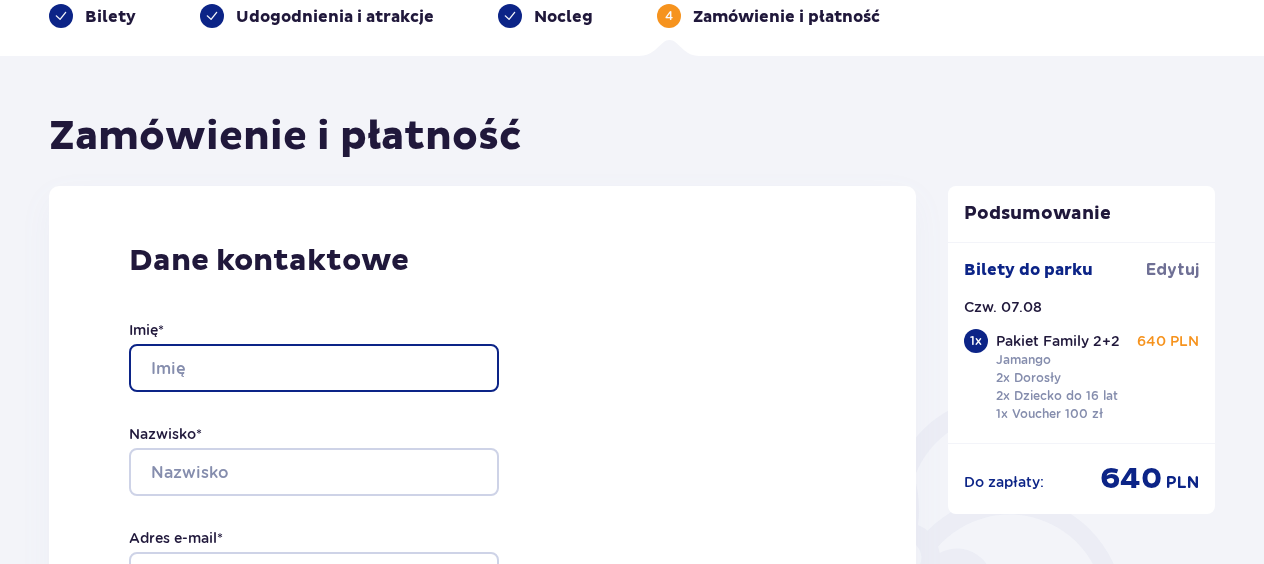 click on "Imię *" at bounding box center (314, 368) 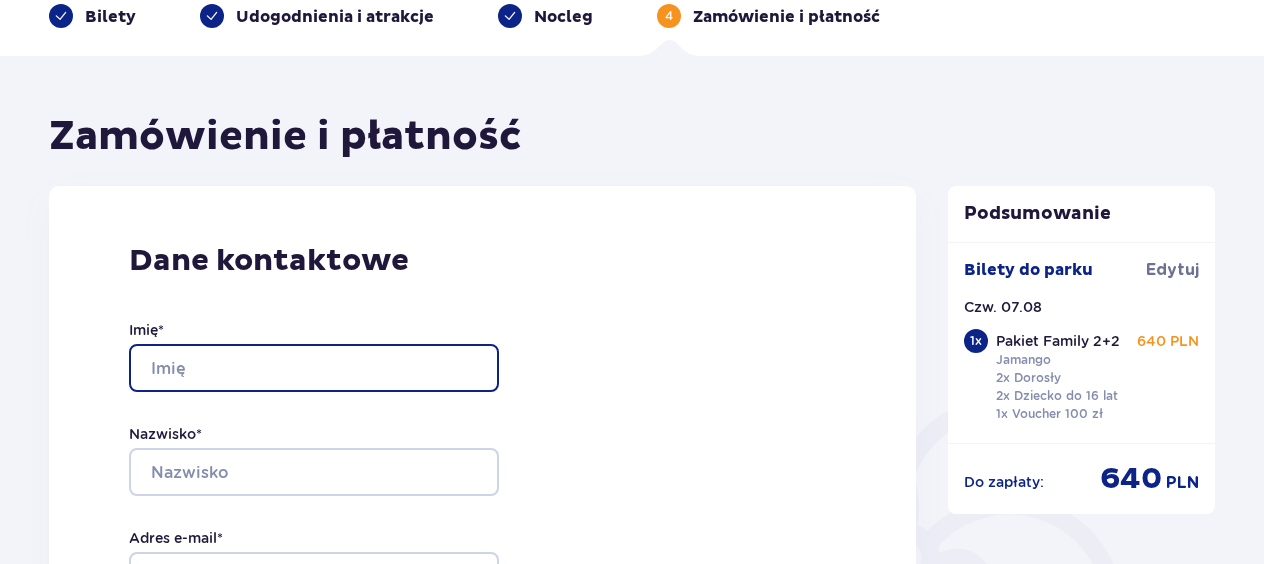 type on "[FIRST]" 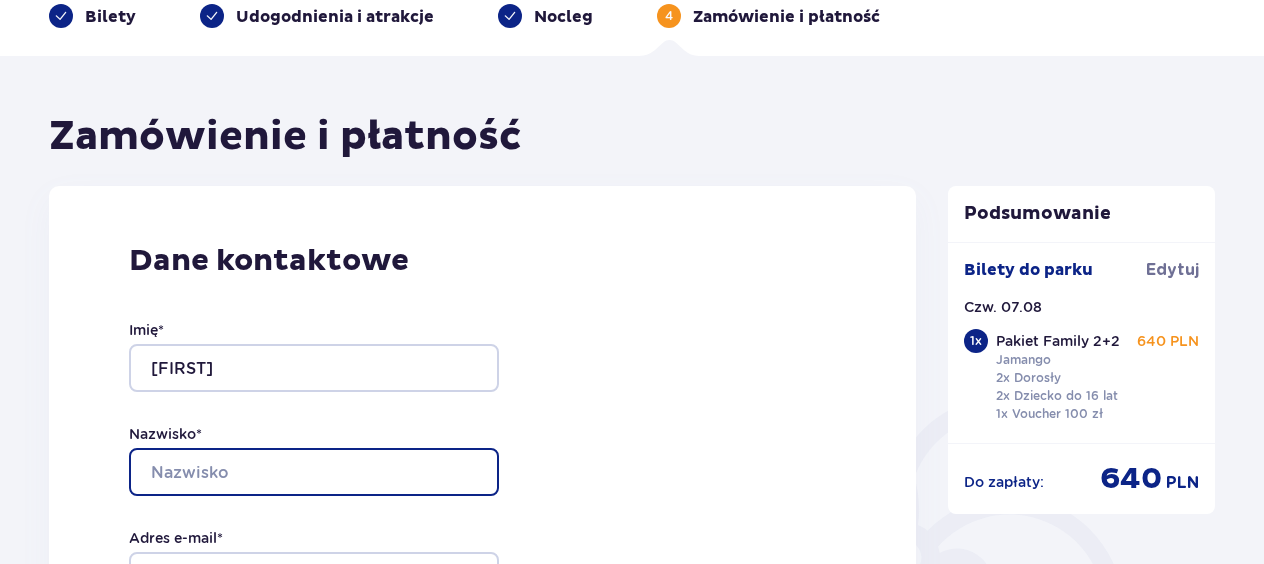 type on "[LAST]" 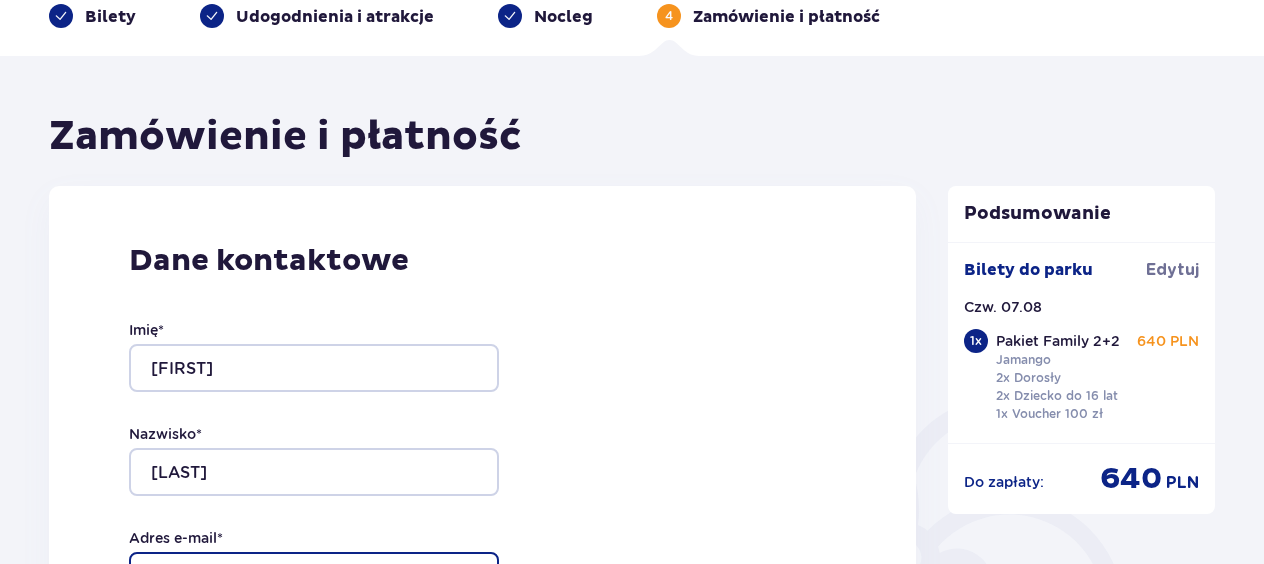 type on "[EMAIL]" 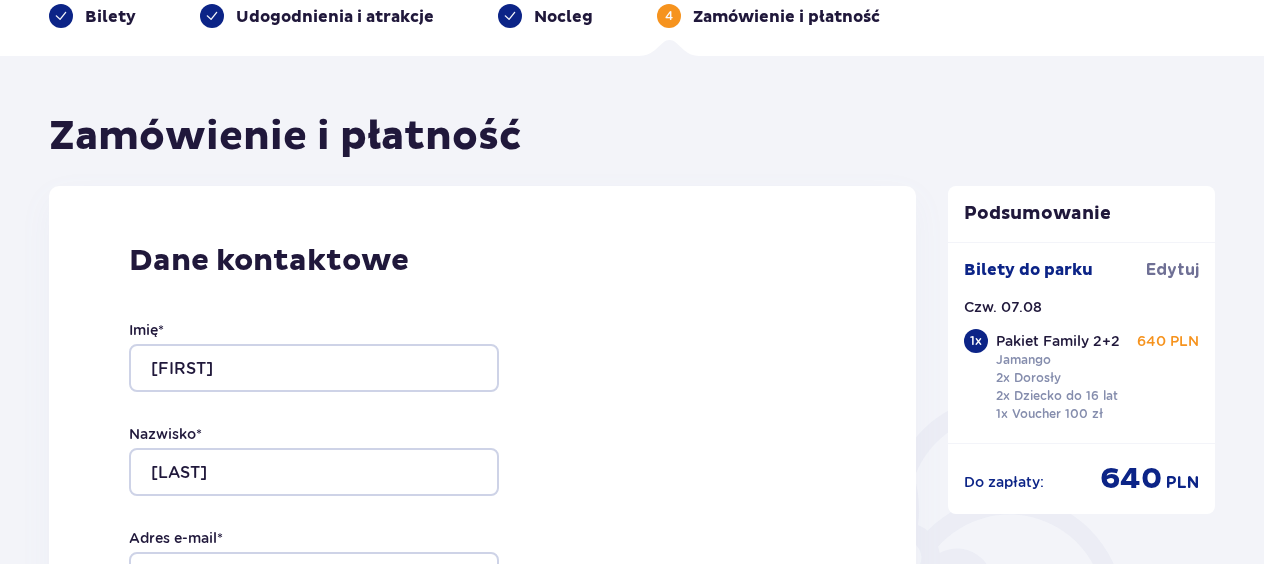 type on "[EMAIL]" 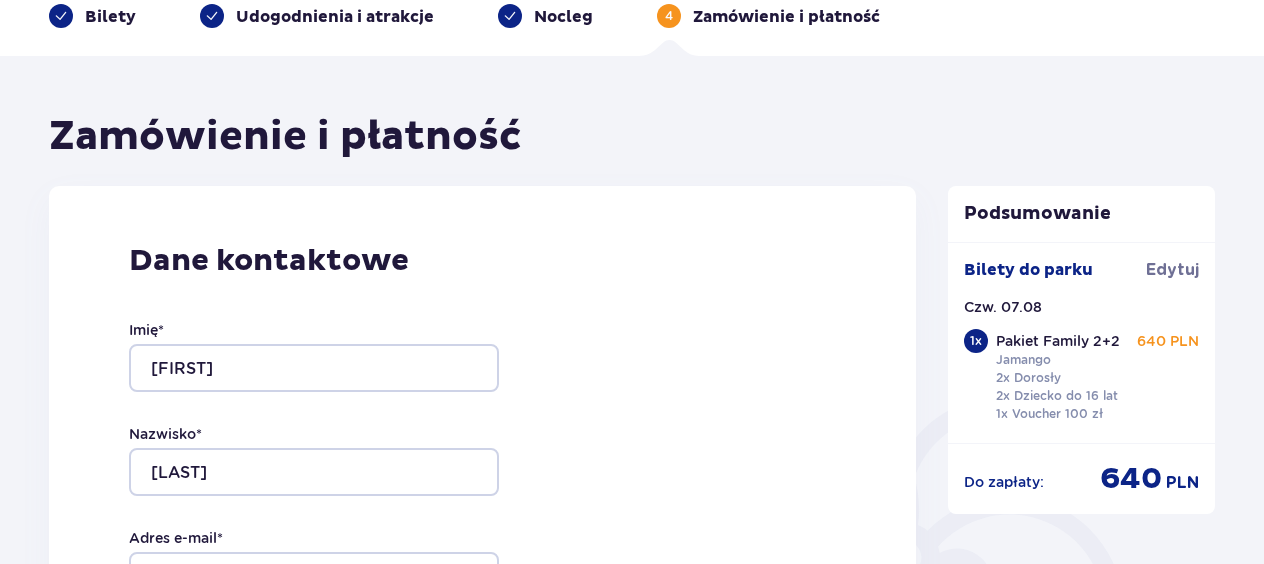 type on "[PHONE]" 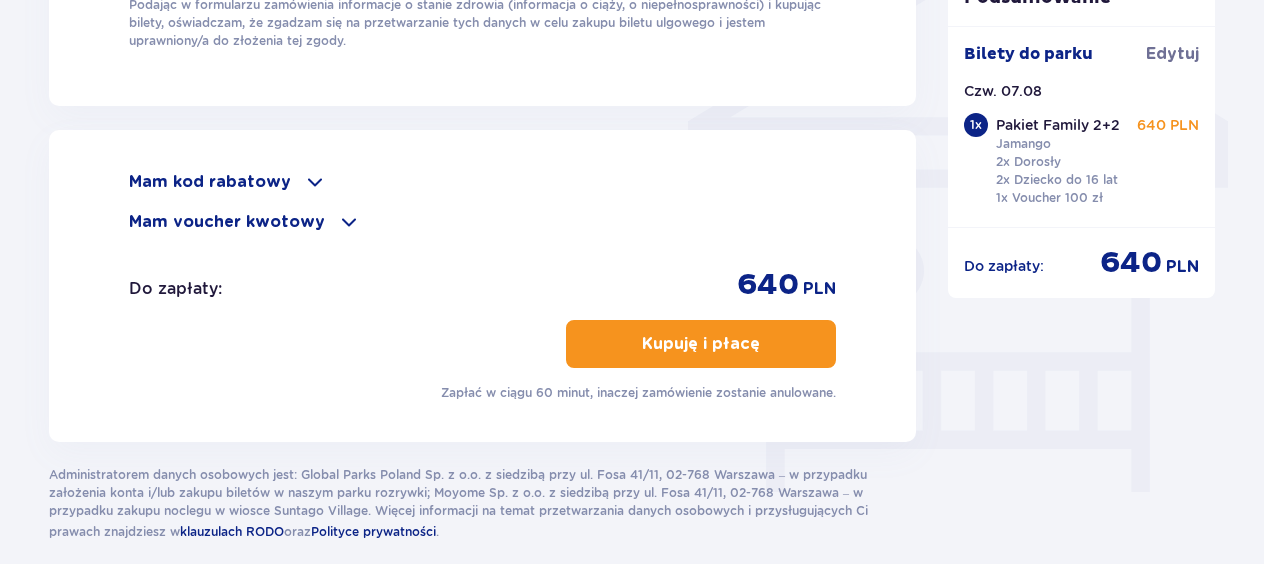 scroll, scrollTop: 1700, scrollLeft: 0, axis: vertical 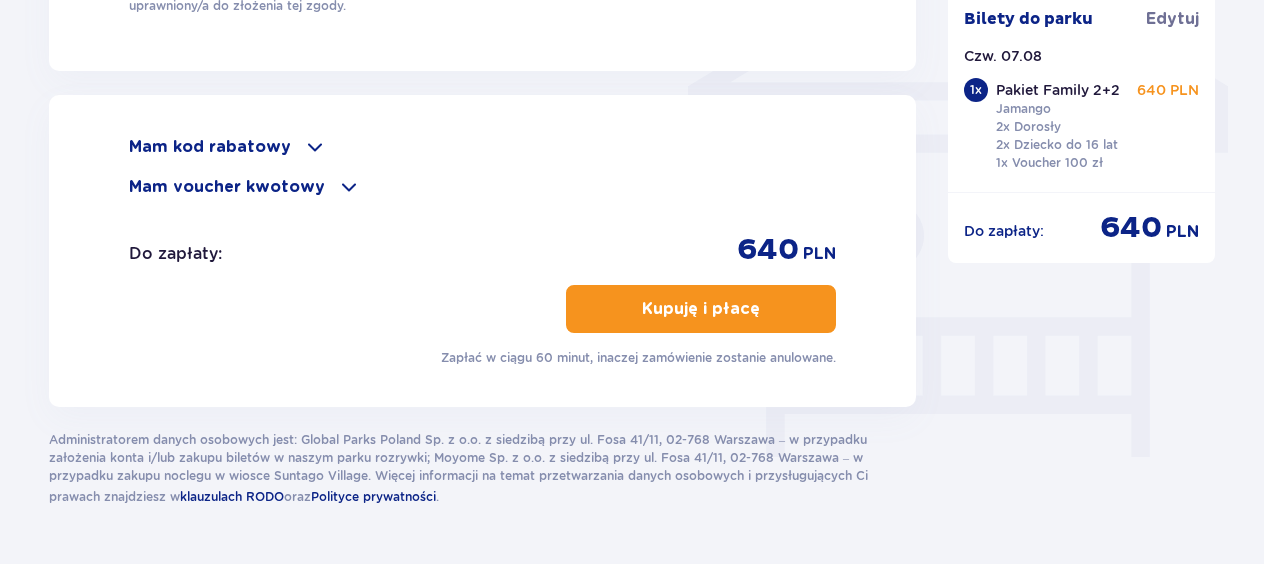 click on "Kupuję i płacę" at bounding box center [701, 309] 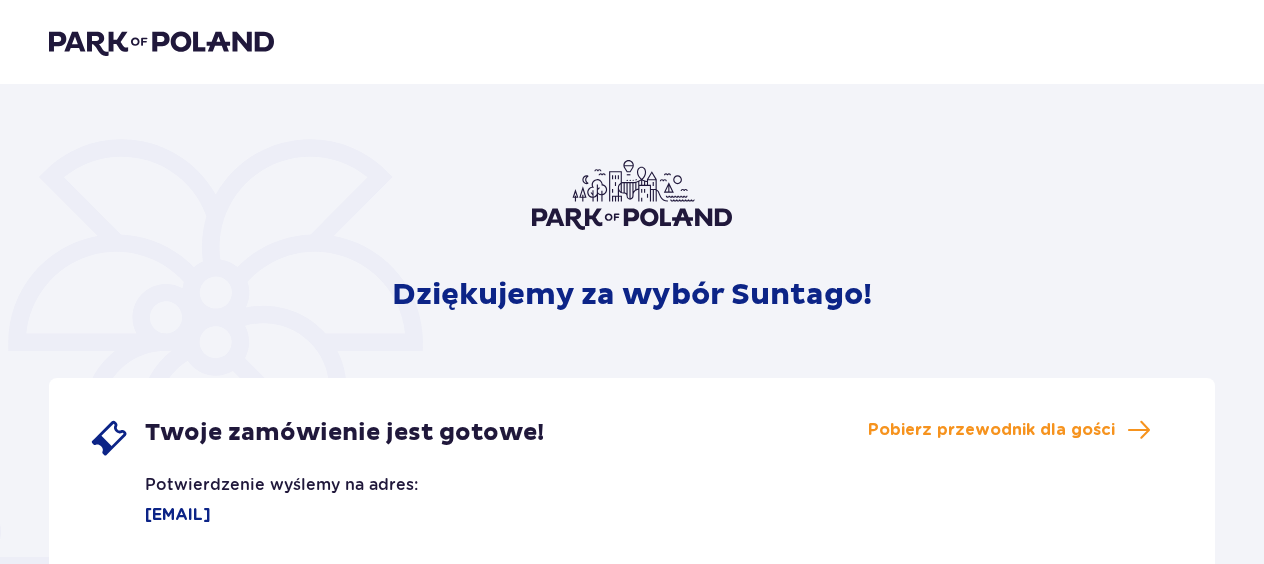 scroll, scrollTop: 0, scrollLeft: 0, axis: both 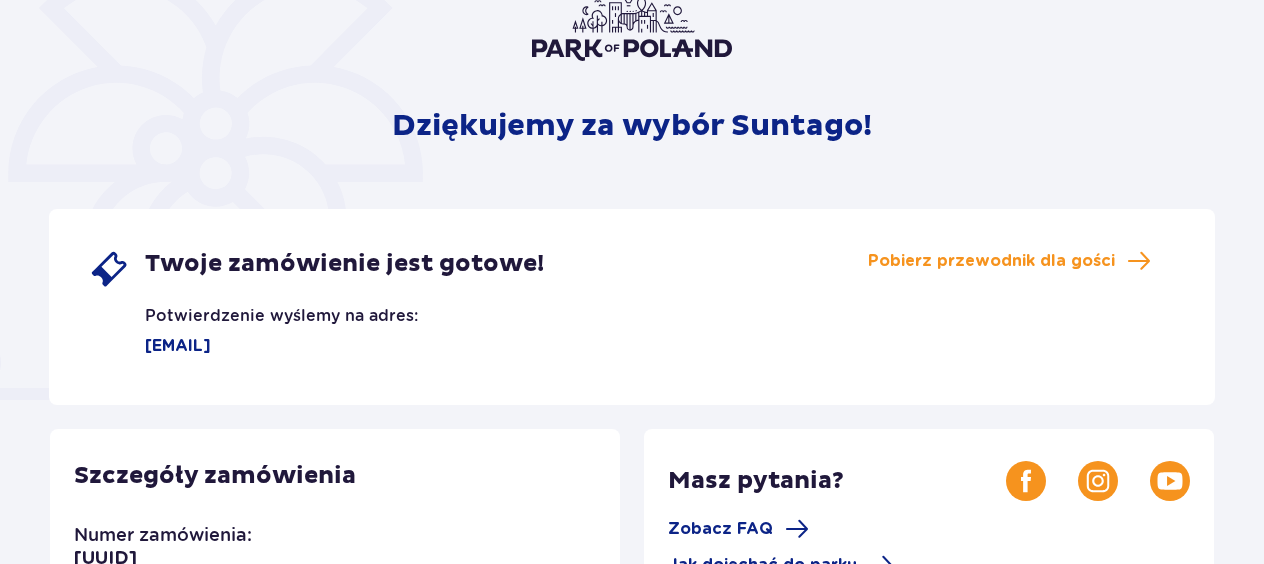 drag, startPoint x: 964, startPoint y: 261, endPoint x: 339, endPoint y: 162, distance: 632.79224 